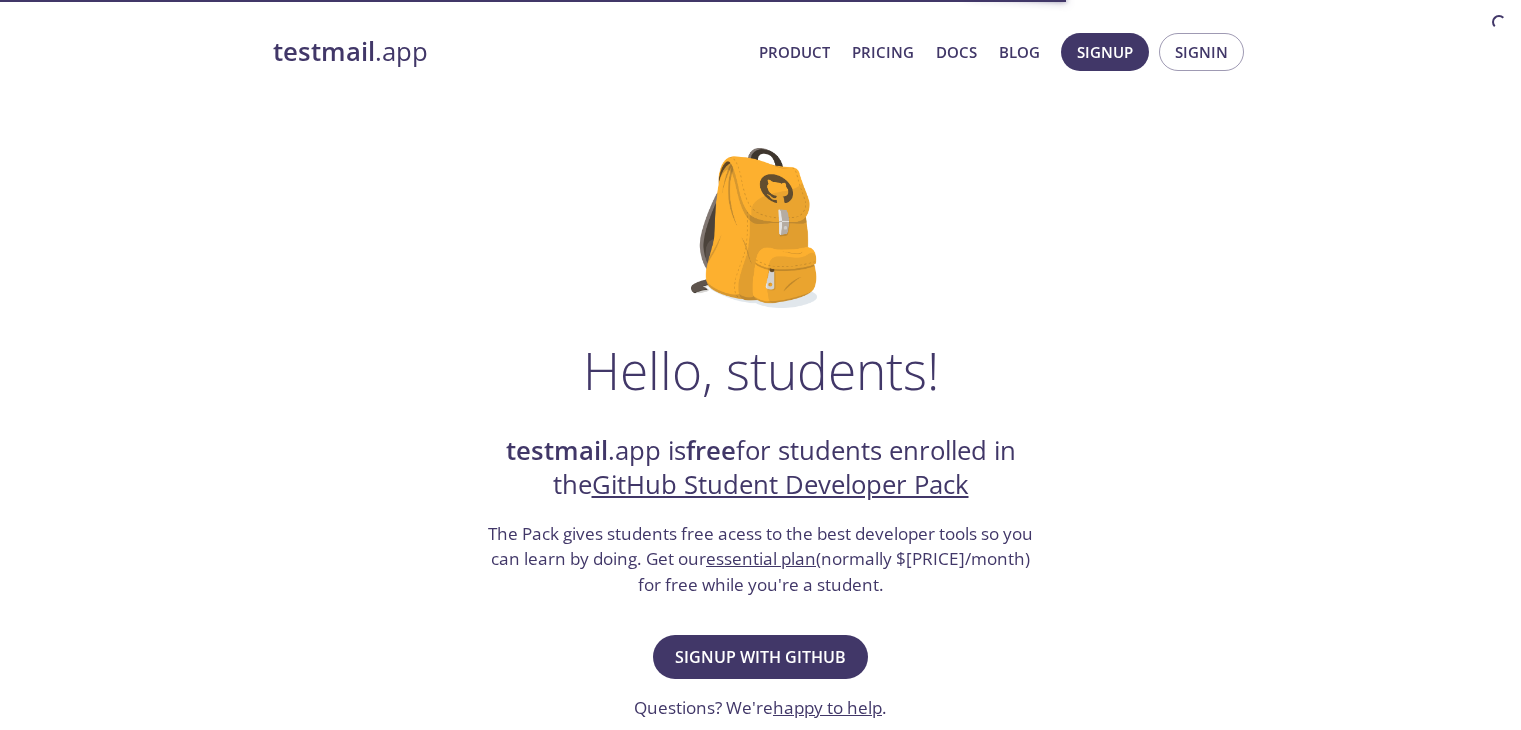 scroll, scrollTop: 0, scrollLeft: 0, axis: both 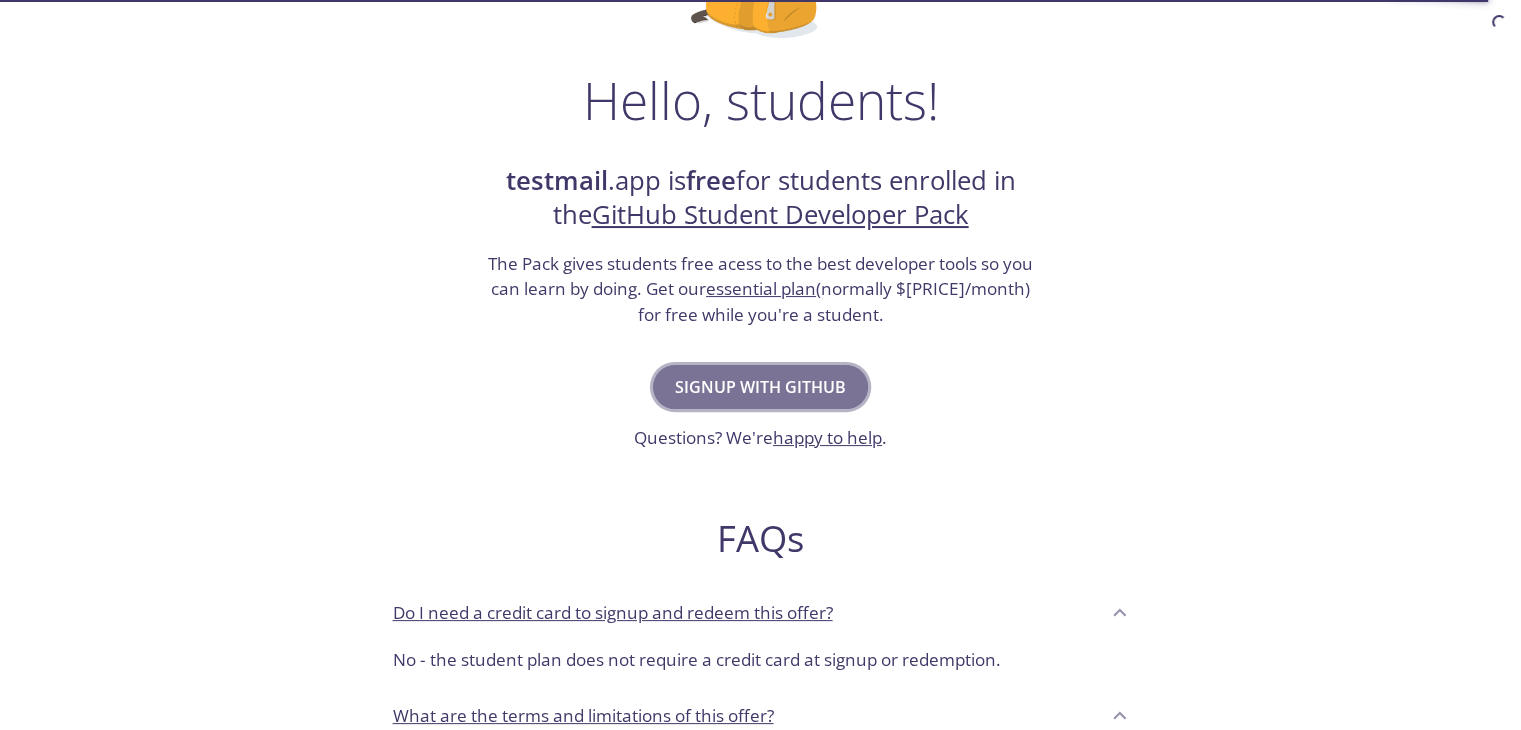 click on "Signup with GitHub" at bounding box center (760, 387) 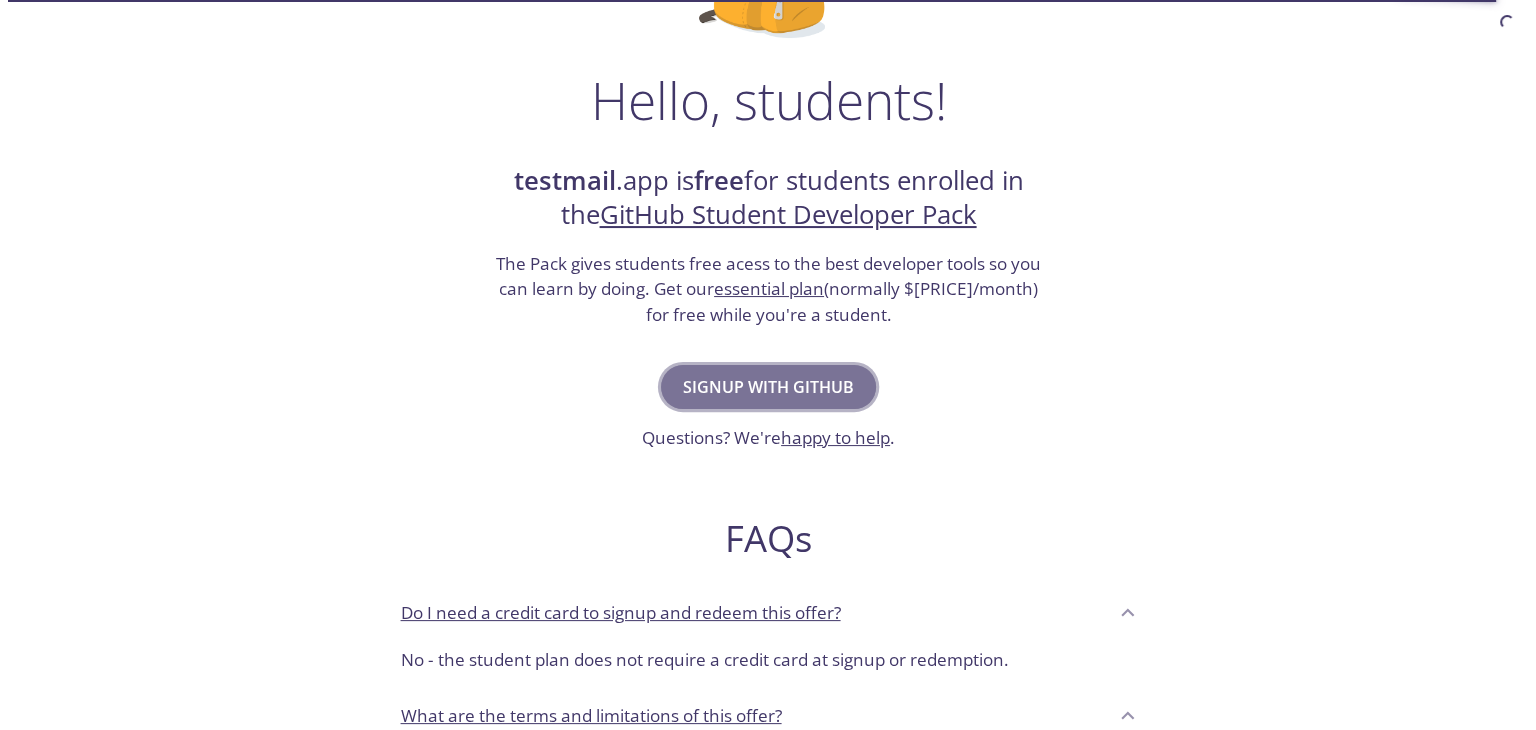 scroll, scrollTop: 0, scrollLeft: 0, axis: both 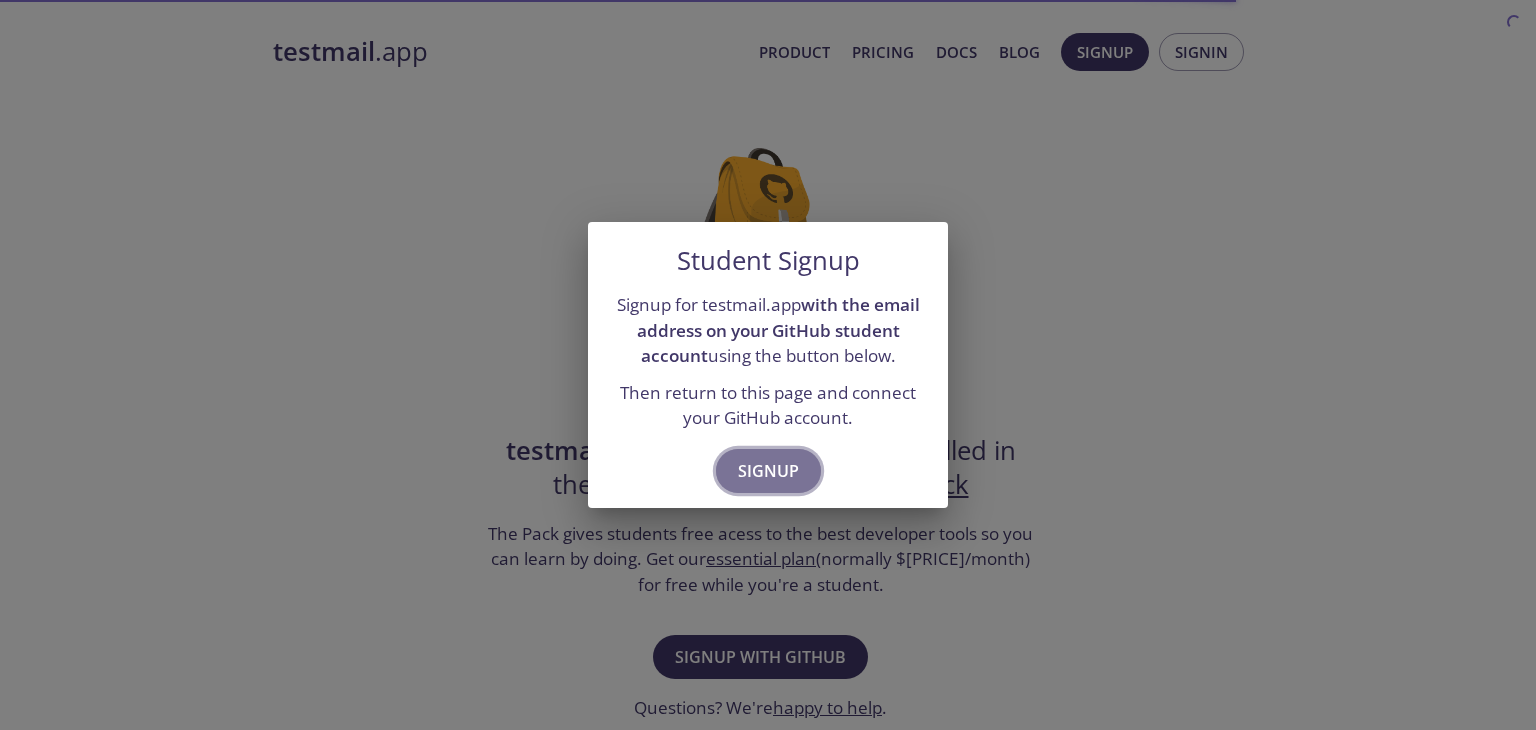 click on "Signup" at bounding box center [768, 471] 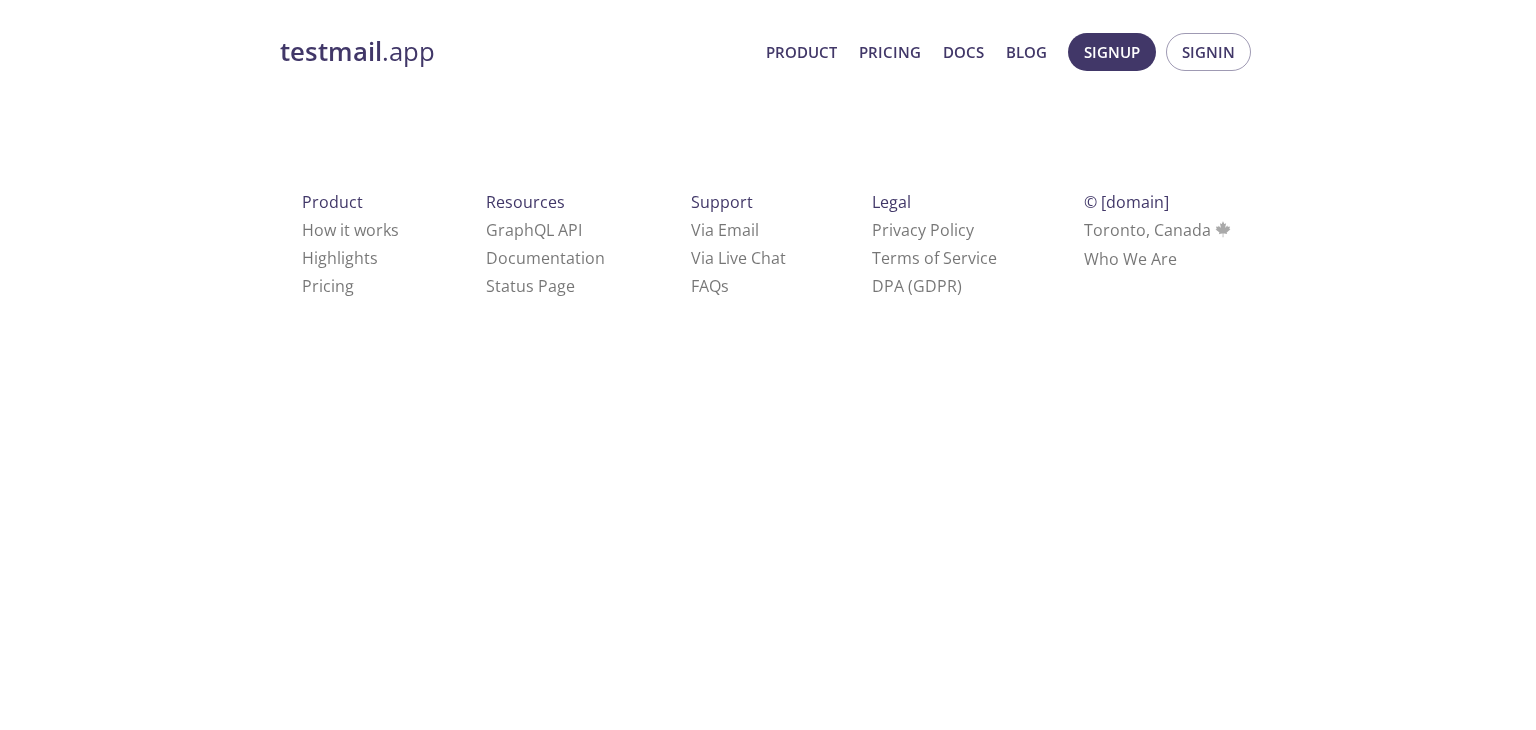 scroll, scrollTop: 0, scrollLeft: 0, axis: both 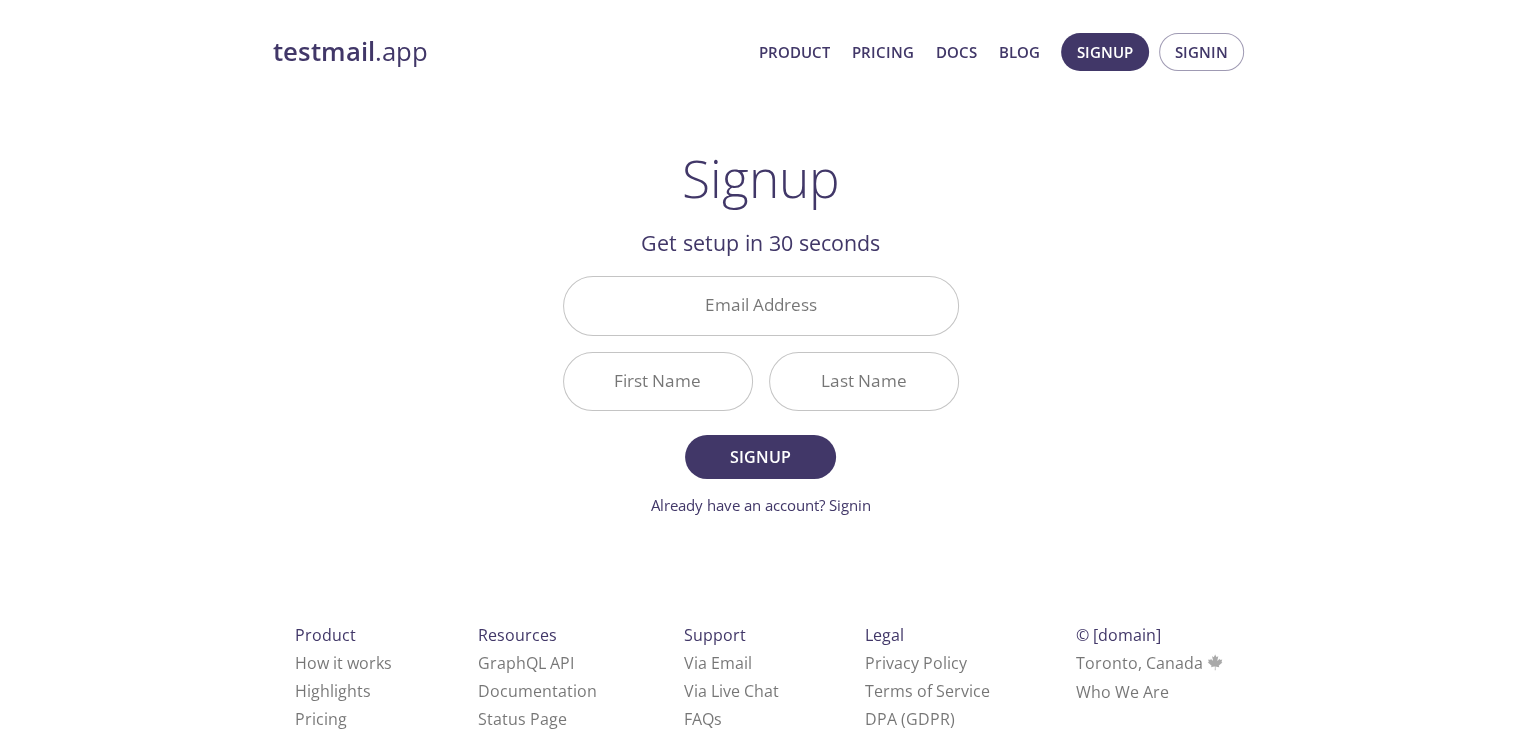 click on "testmail .app Product Pricing Docs Blog Signup Signin" at bounding box center [761, 52] 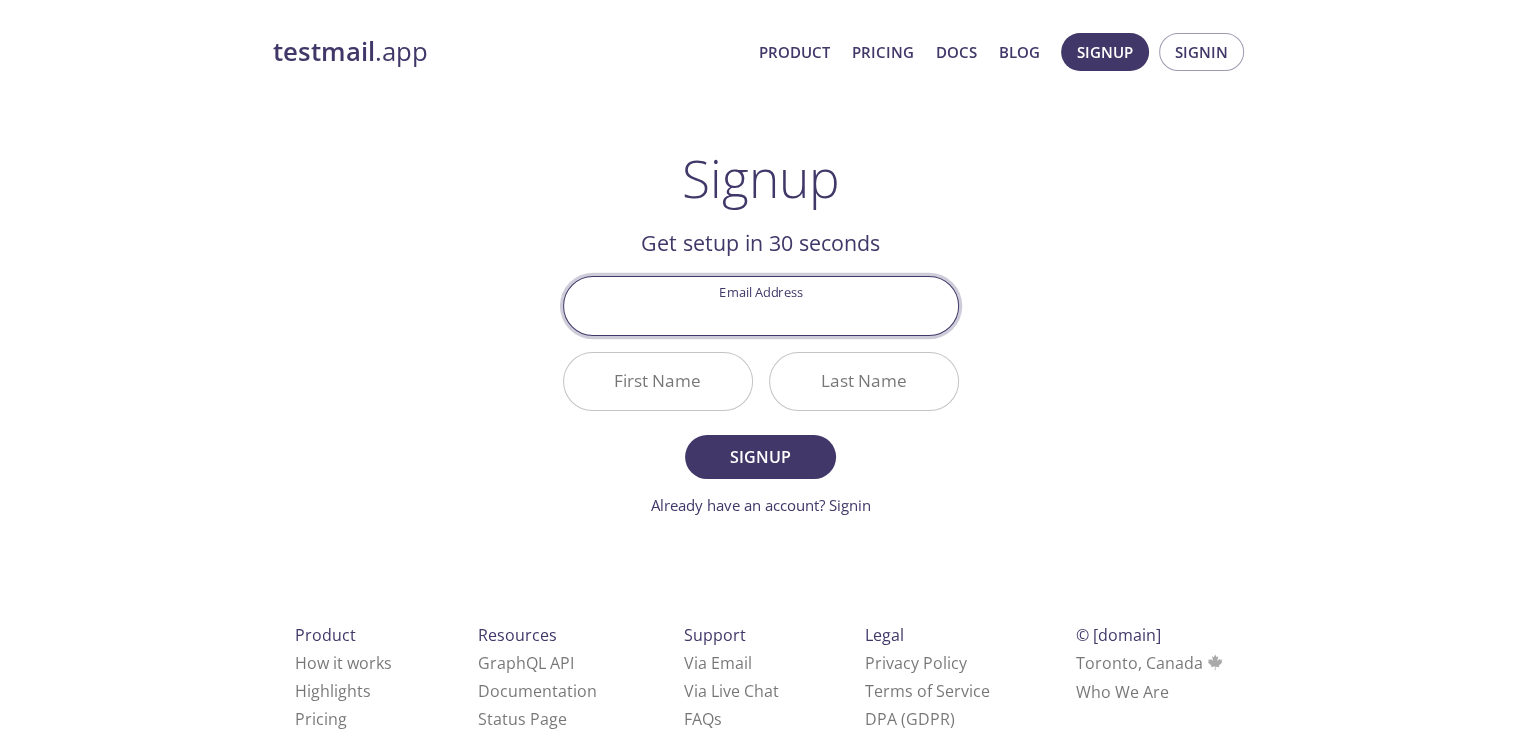 click on "Email Address" at bounding box center [761, 305] 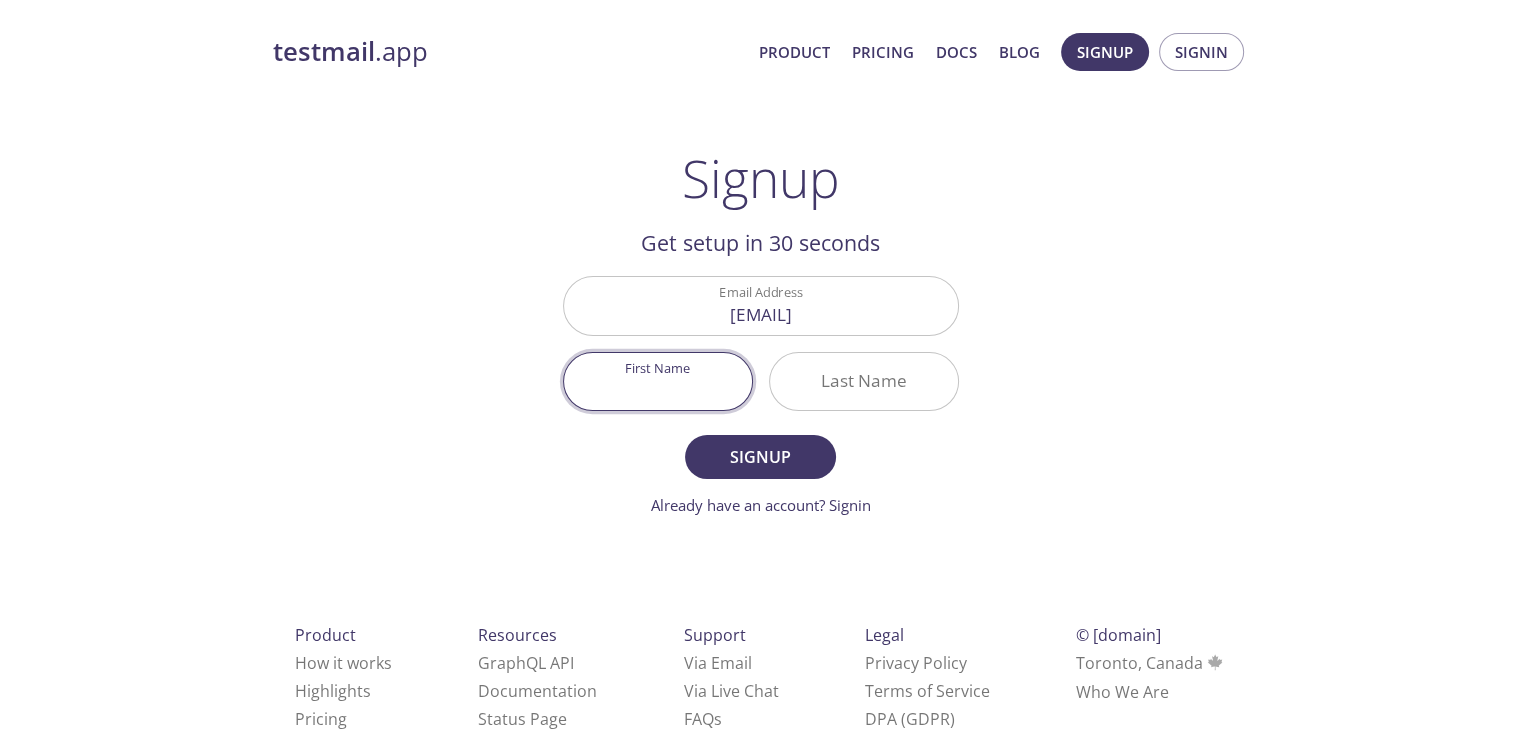 click on "First Name" at bounding box center [658, 381] 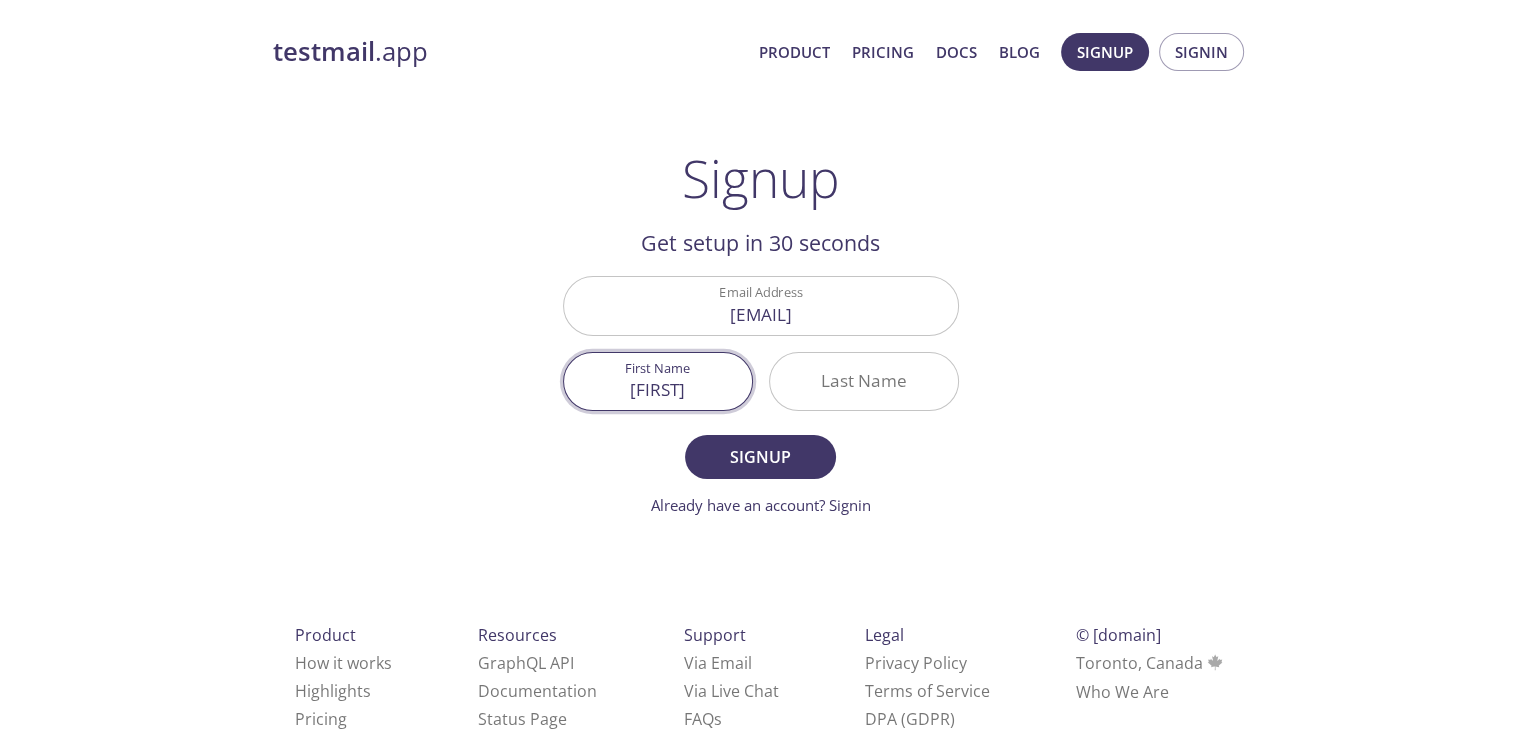 type on "Sathya" 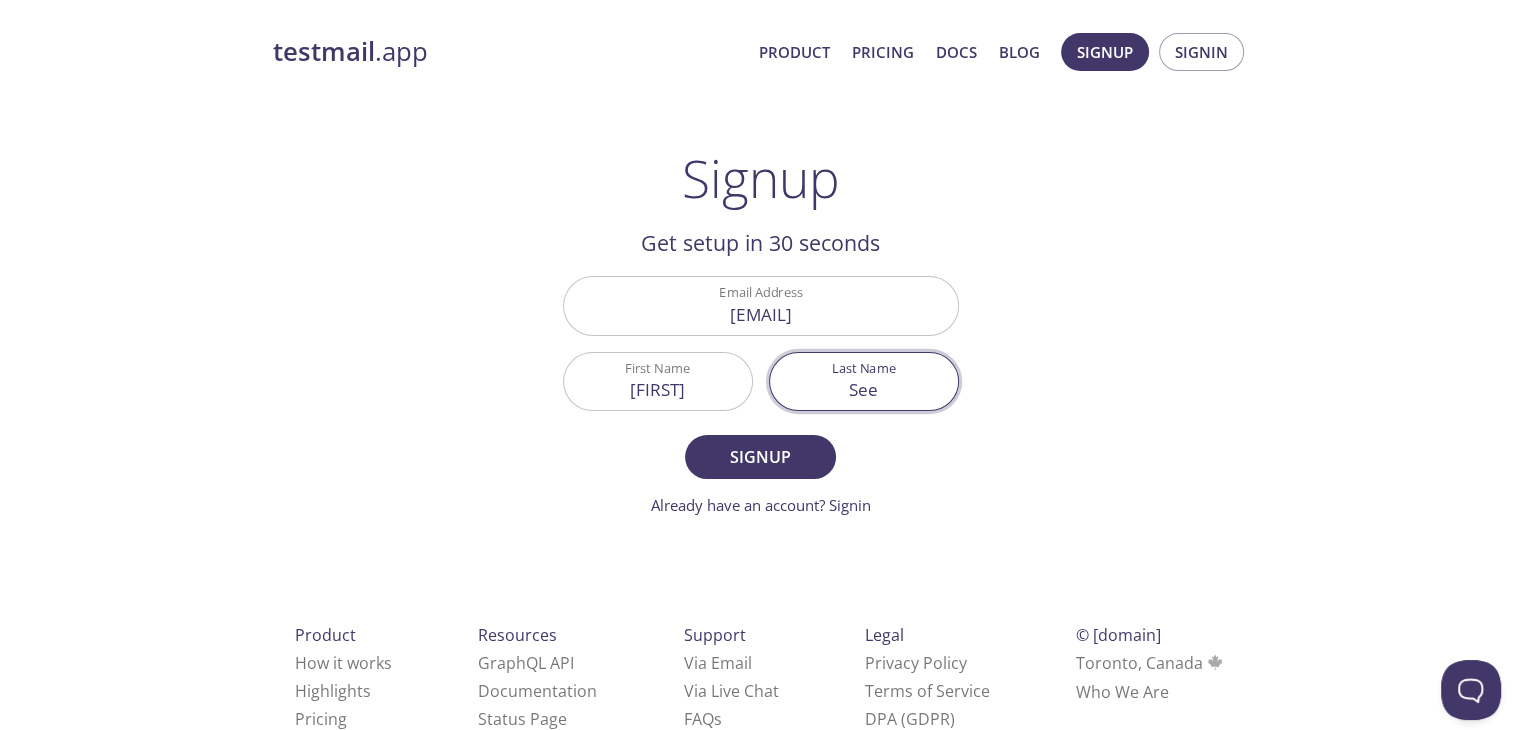 scroll, scrollTop: 0, scrollLeft: 0, axis: both 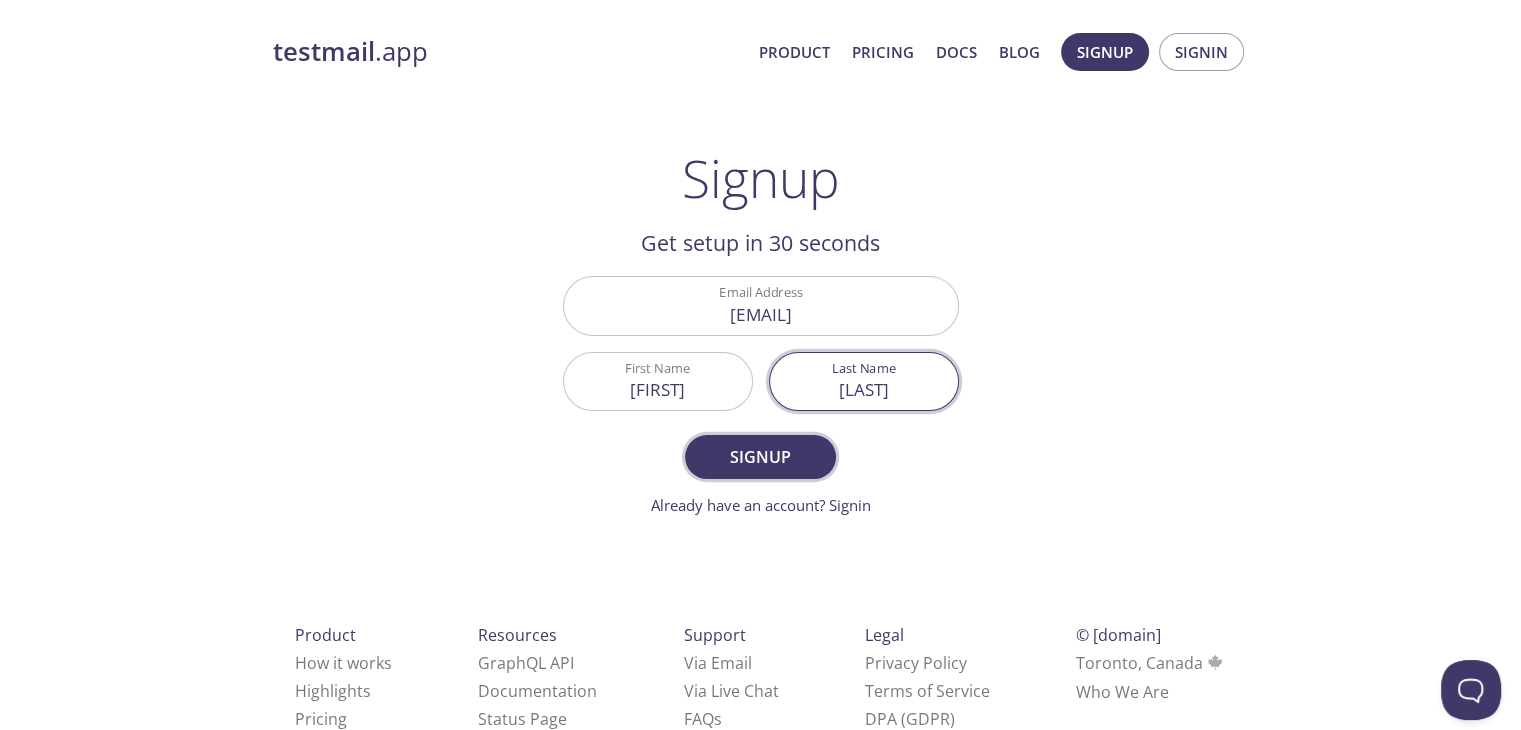 type on "Seelan" 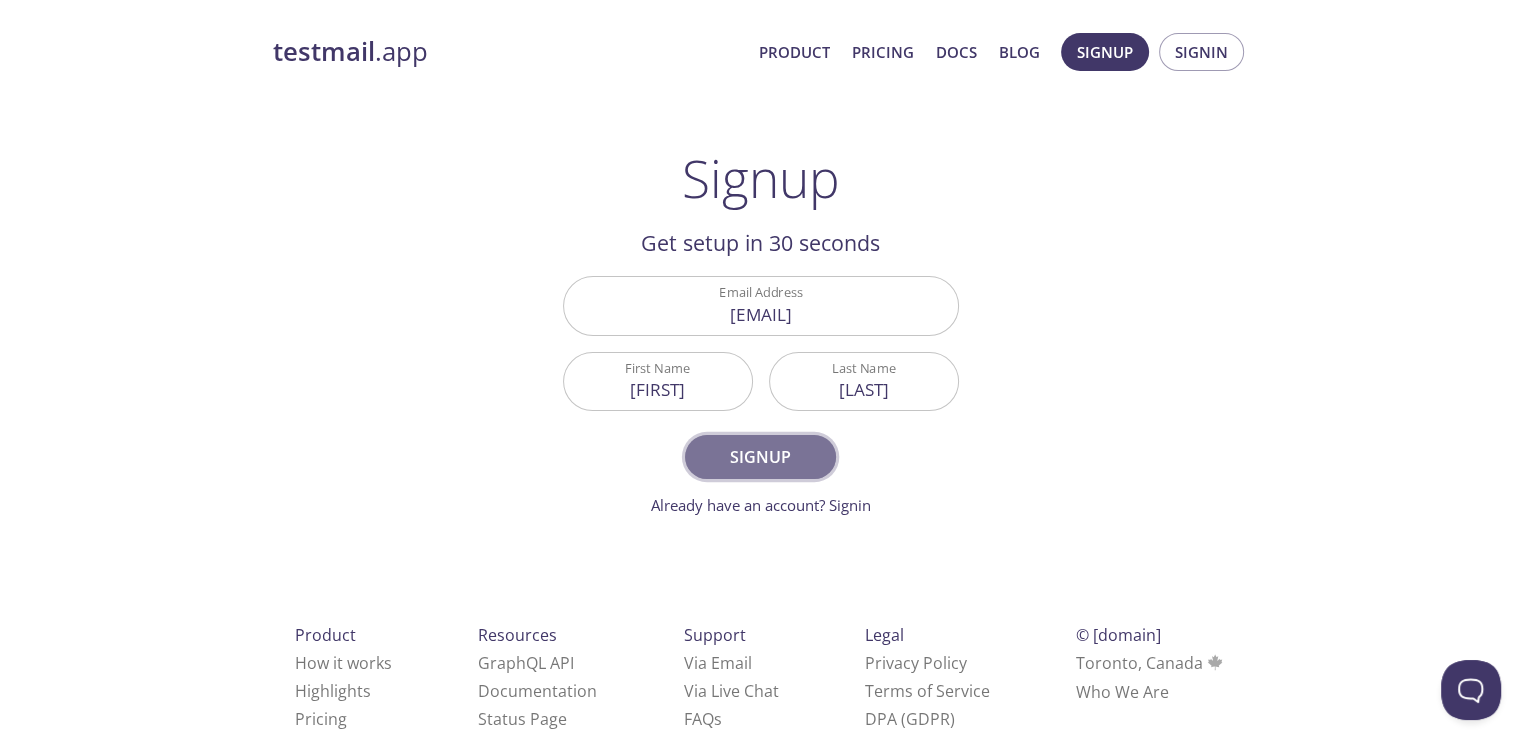 click on "Signup" at bounding box center (760, 457) 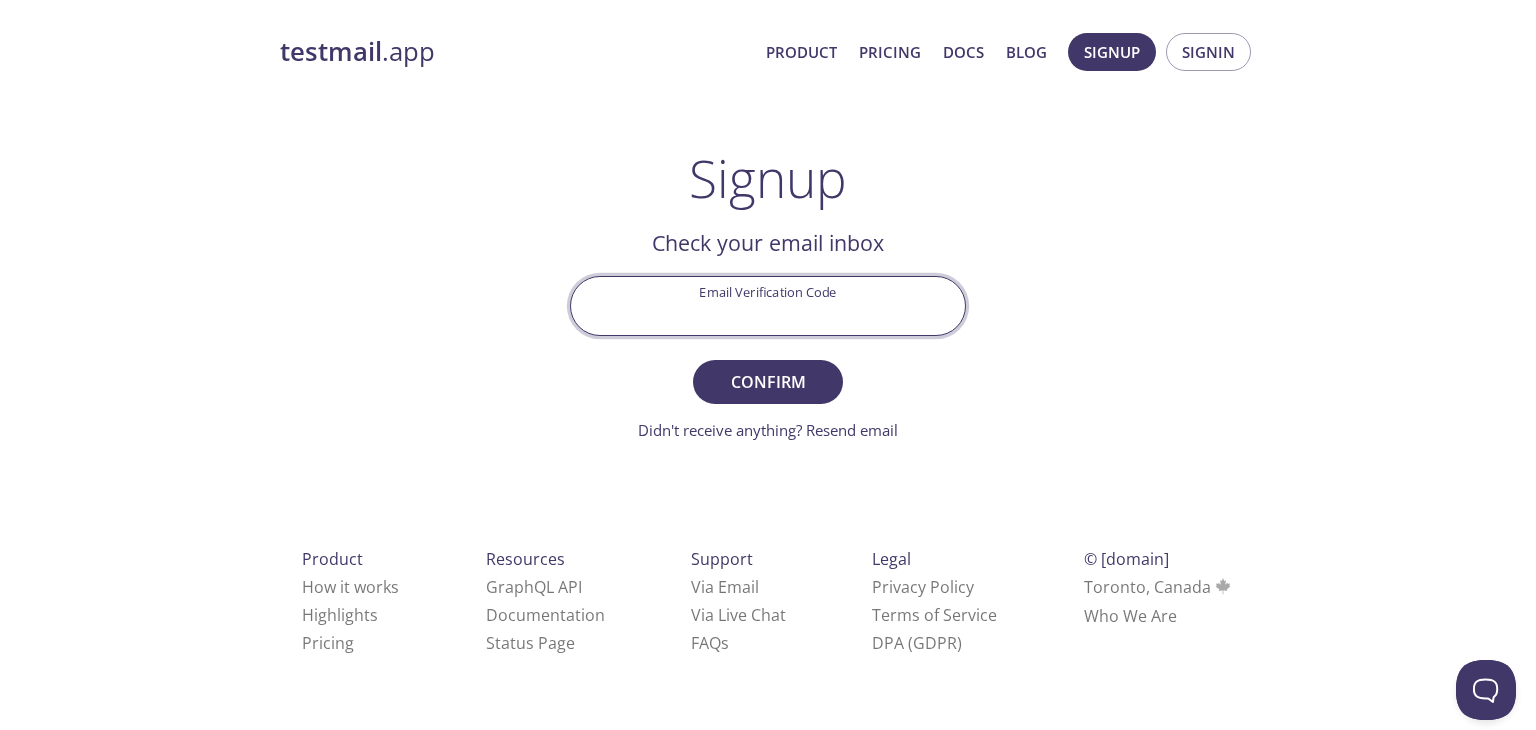 click on "Email Verification Code" at bounding box center [768, 305] 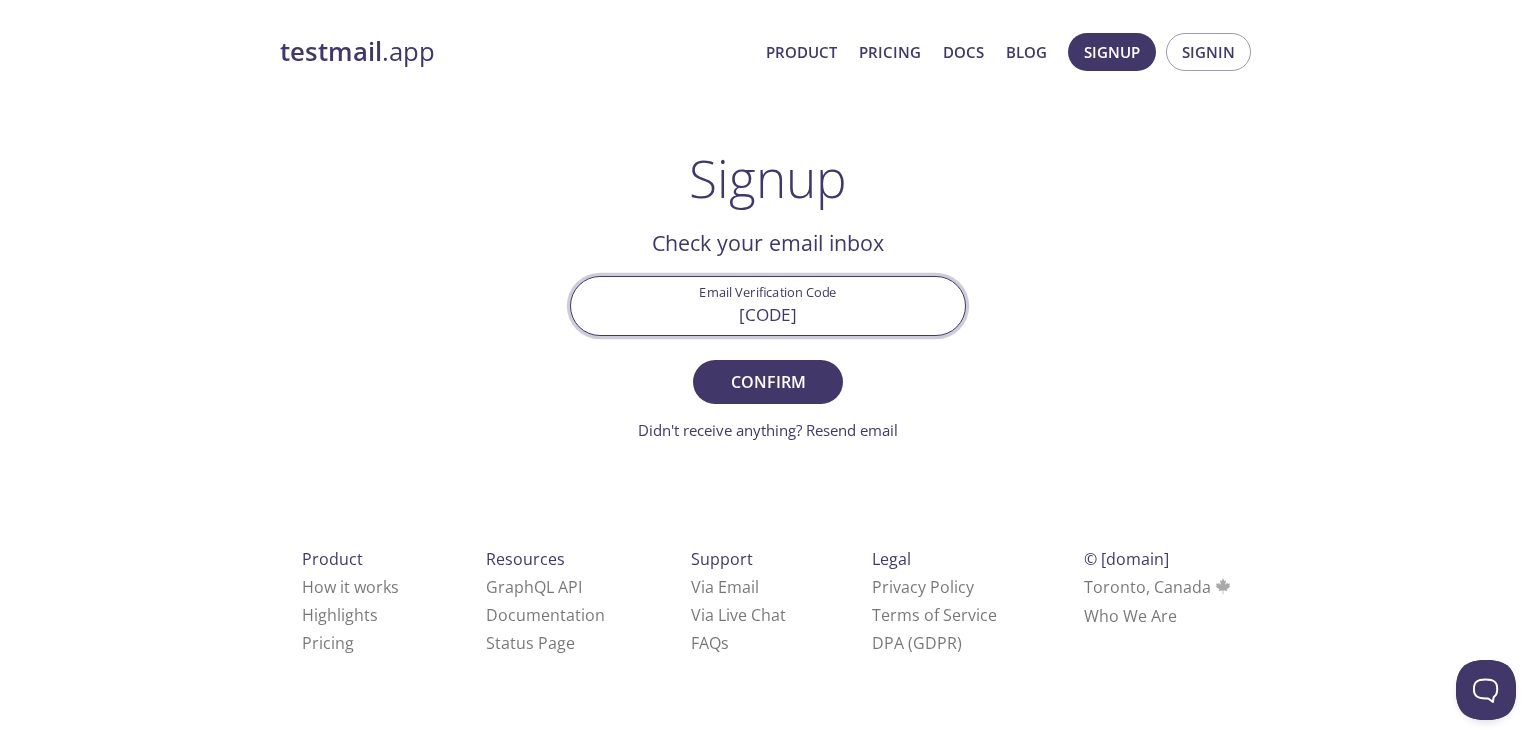 click on "UV5G36B" at bounding box center [768, 305] 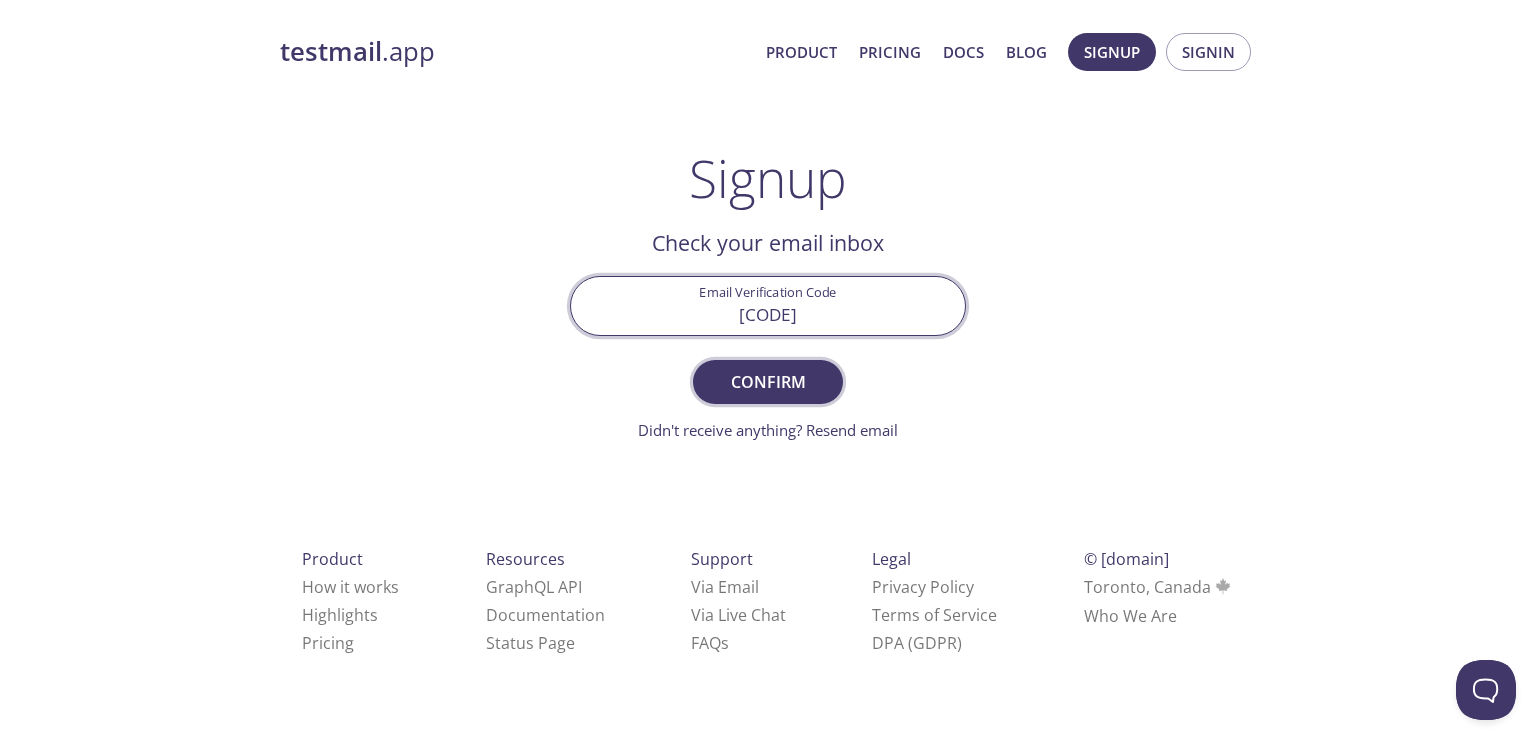 type on "UV5G36B" 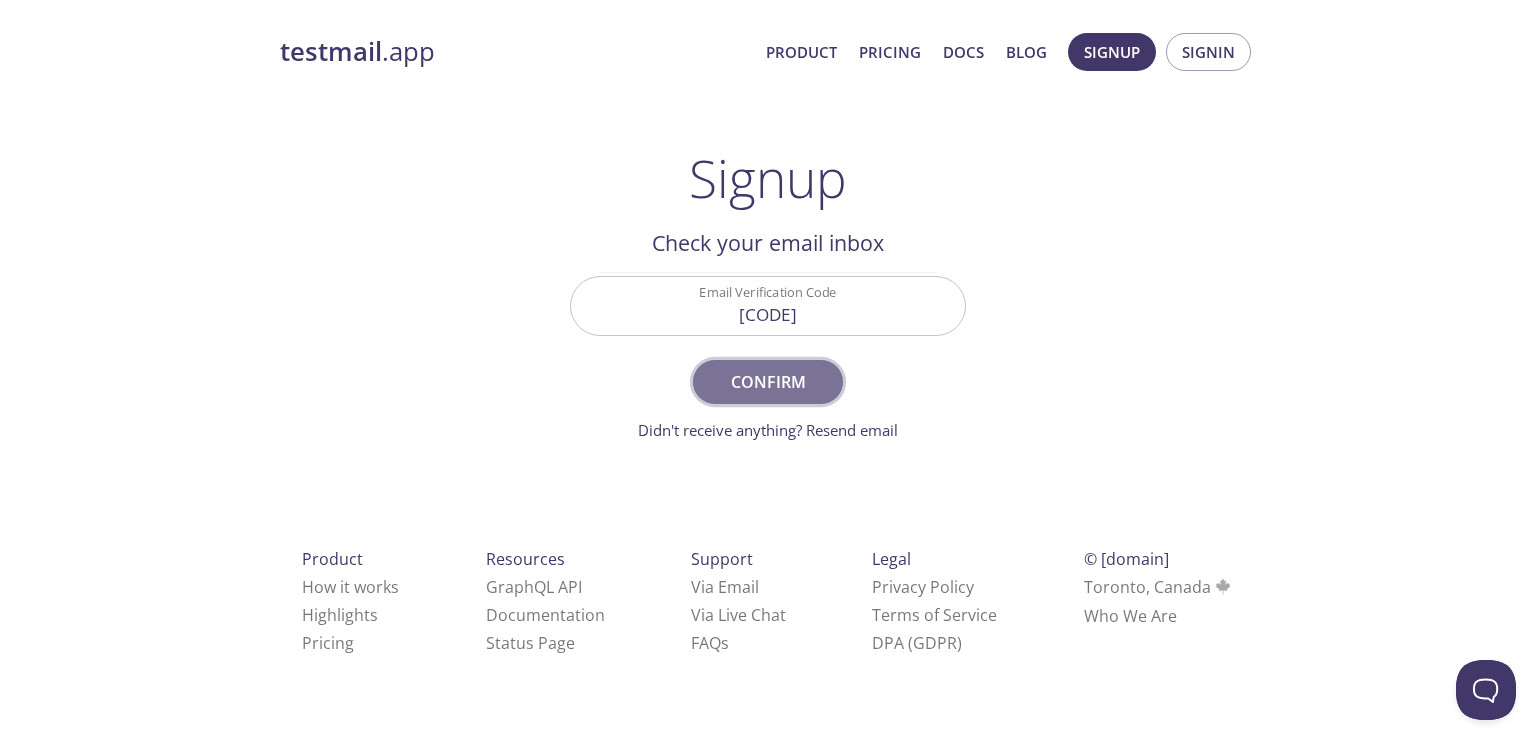 click on "Confirm" at bounding box center [768, 382] 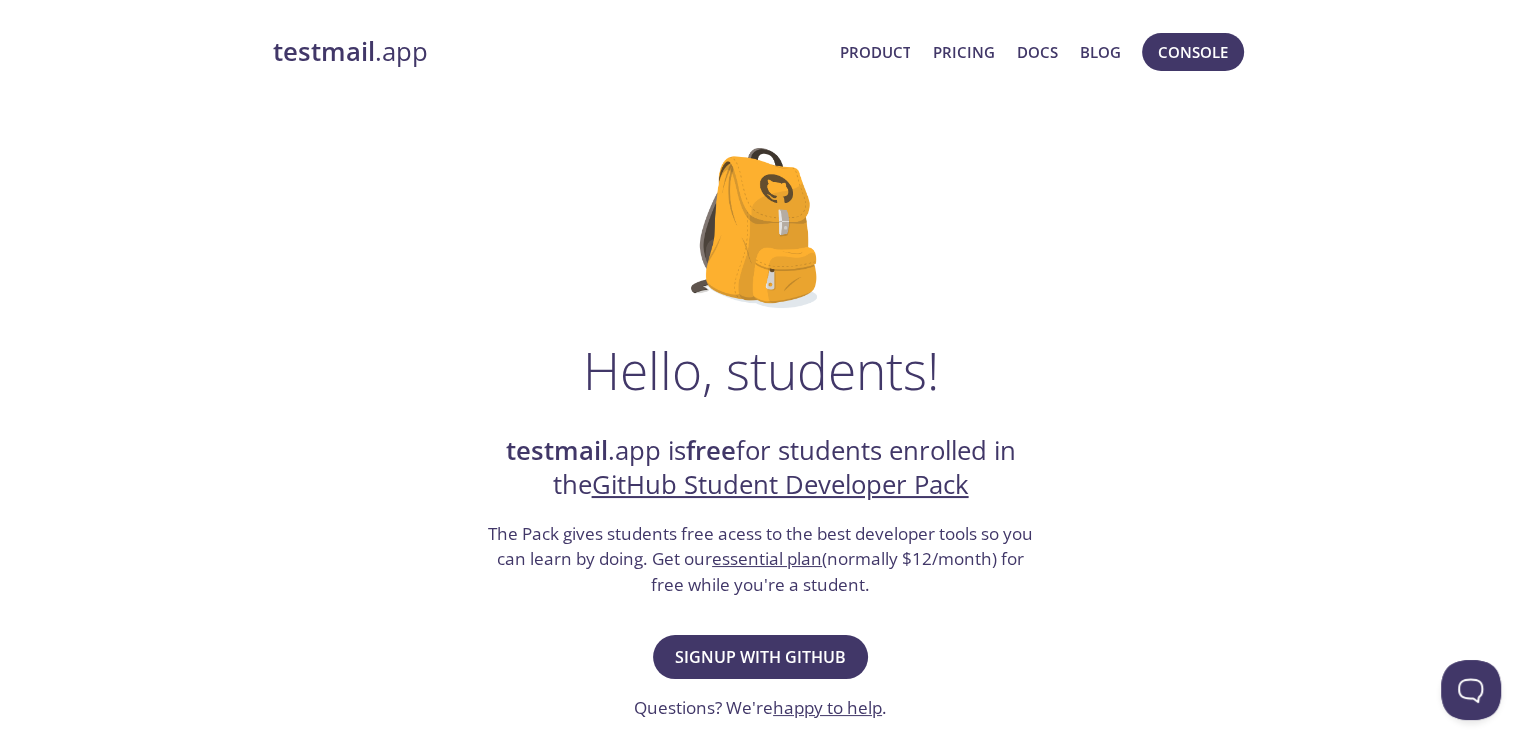 scroll, scrollTop: 98, scrollLeft: 0, axis: vertical 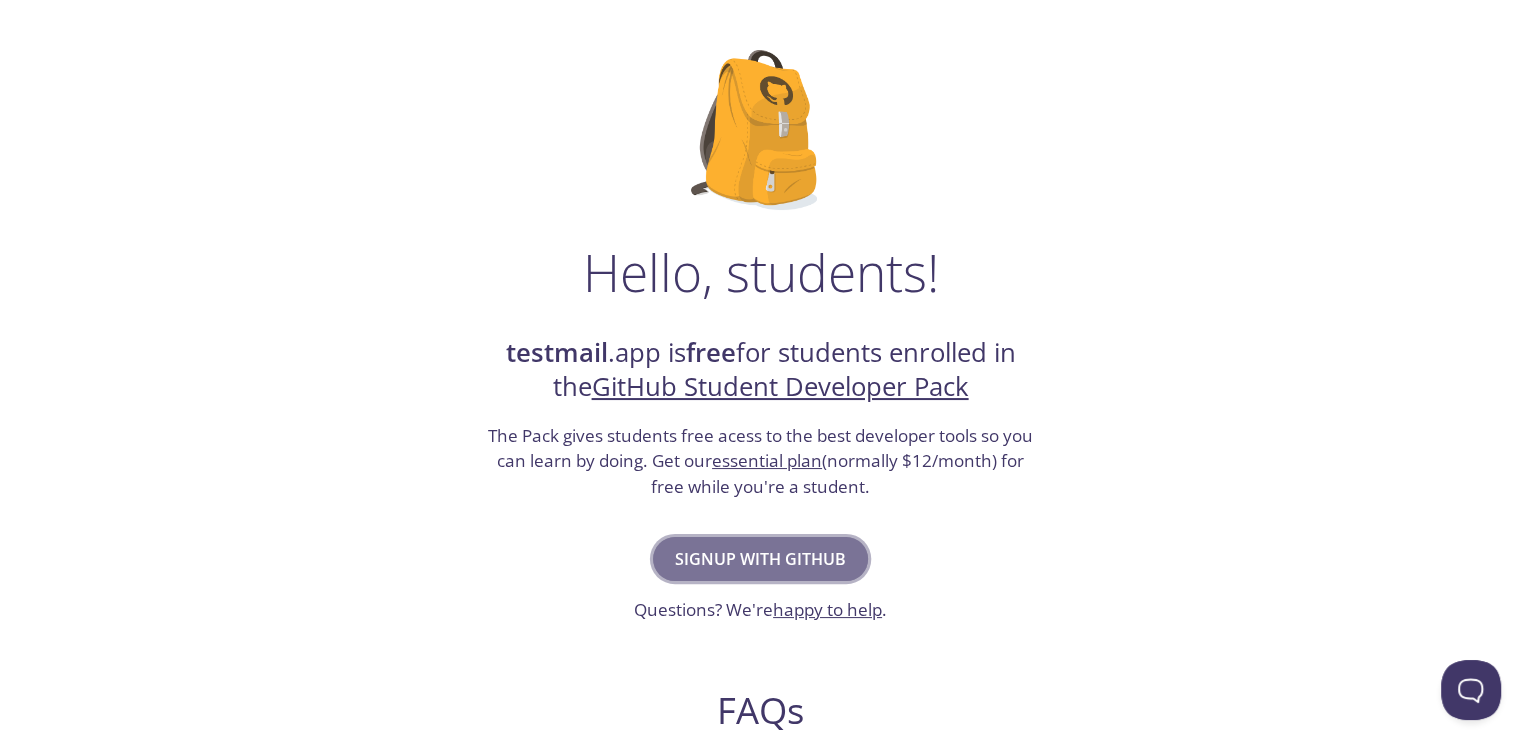click on "Signup with GitHub" at bounding box center [760, 559] 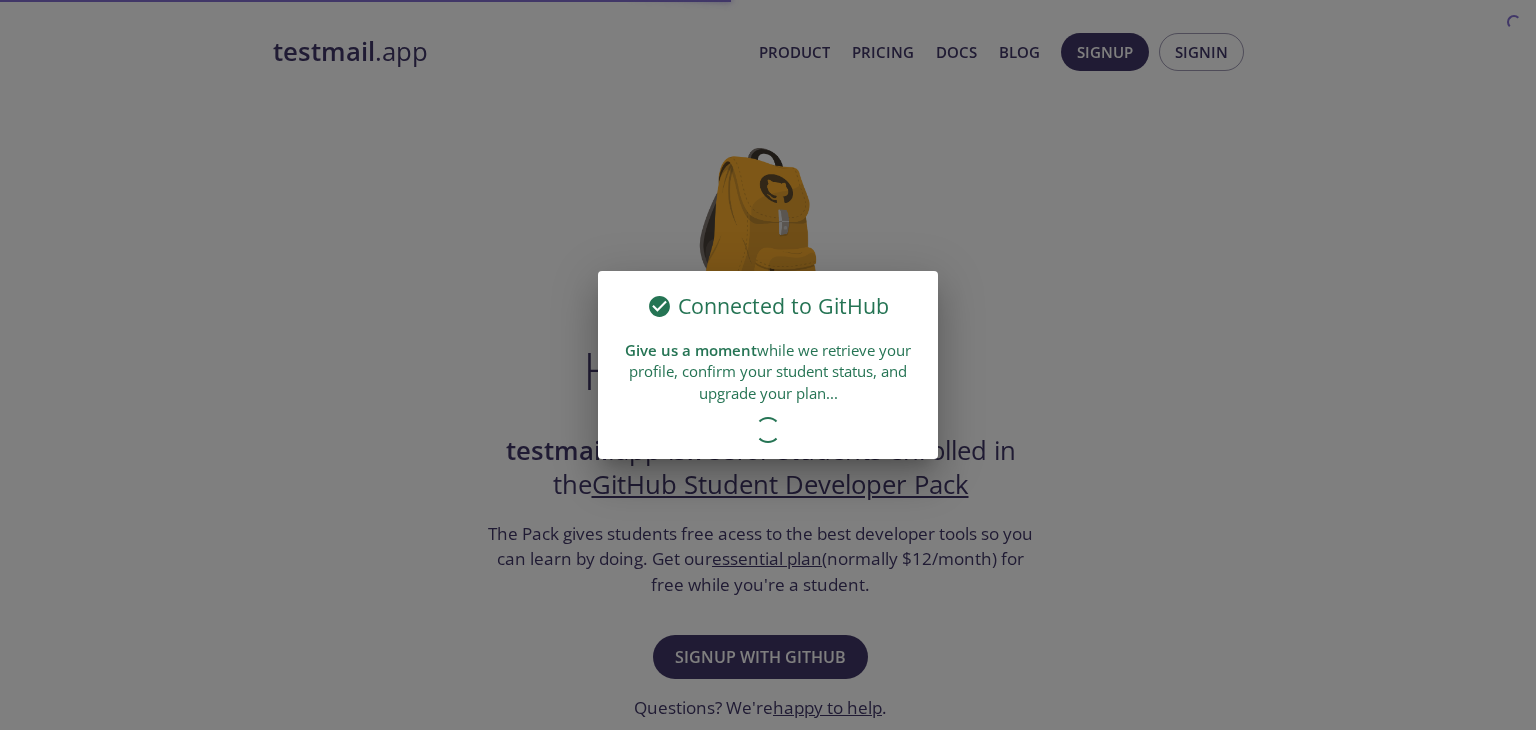 scroll, scrollTop: 0, scrollLeft: 0, axis: both 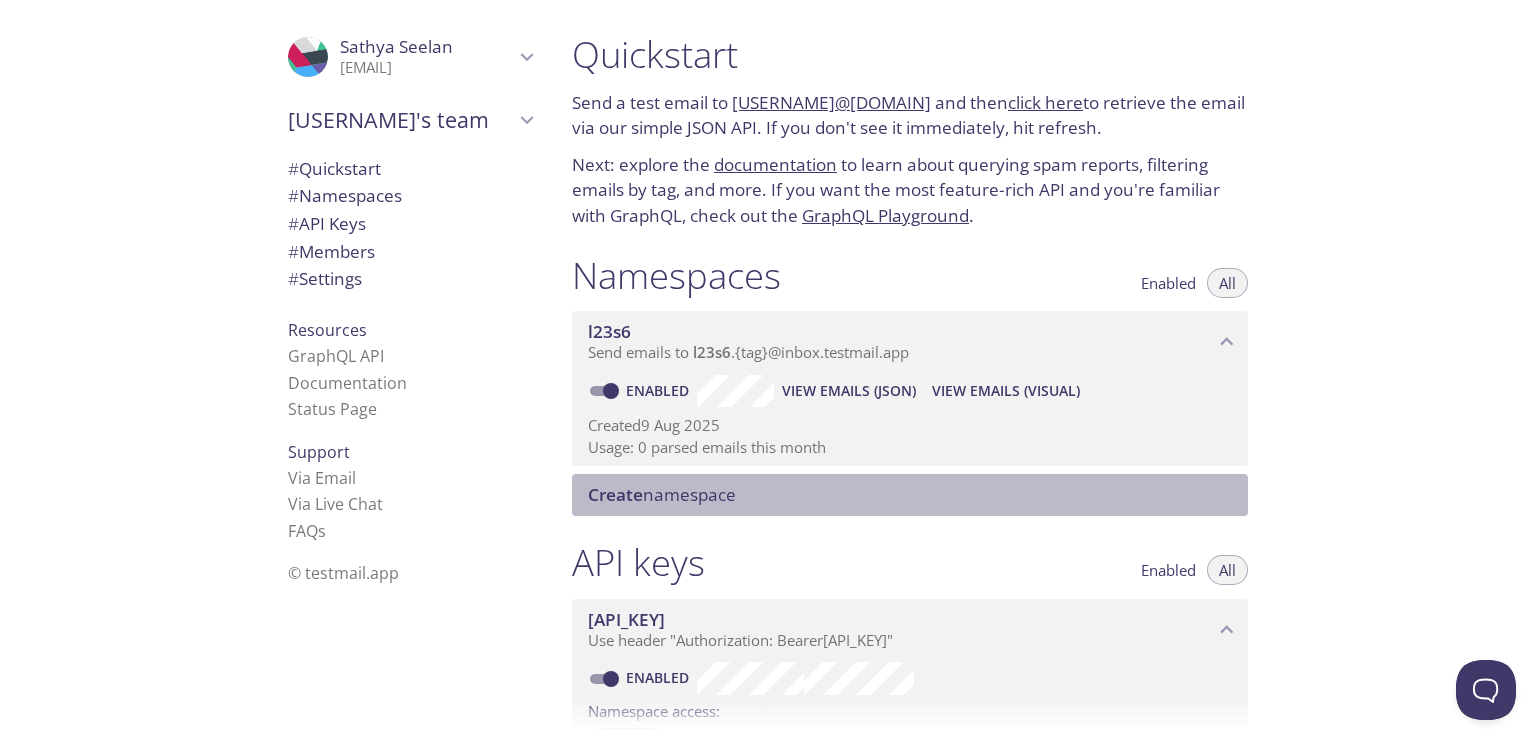 click on "Create  namespace" at bounding box center [914, 495] 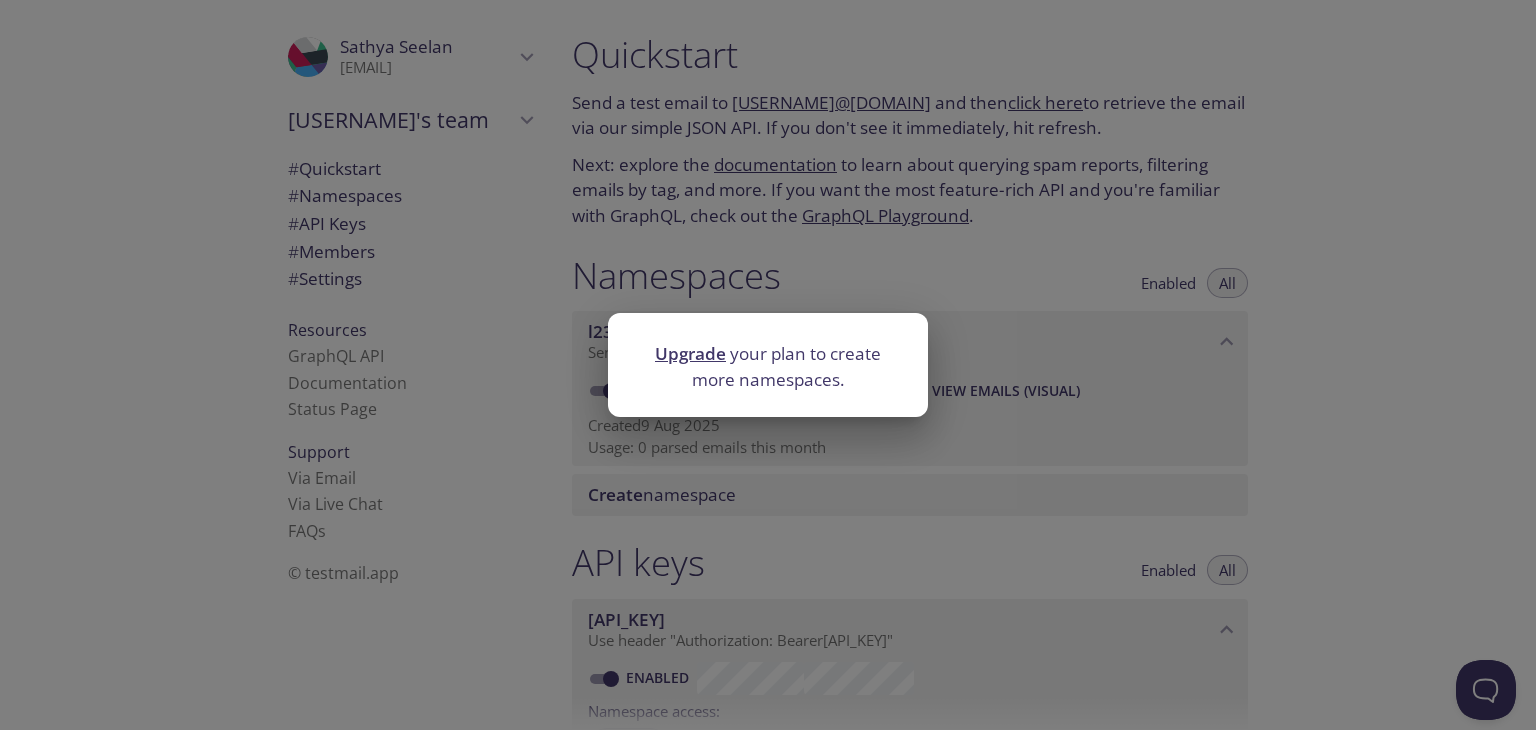click on "Upgrade   your plan to create more namespaces." at bounding box center (768, 365) 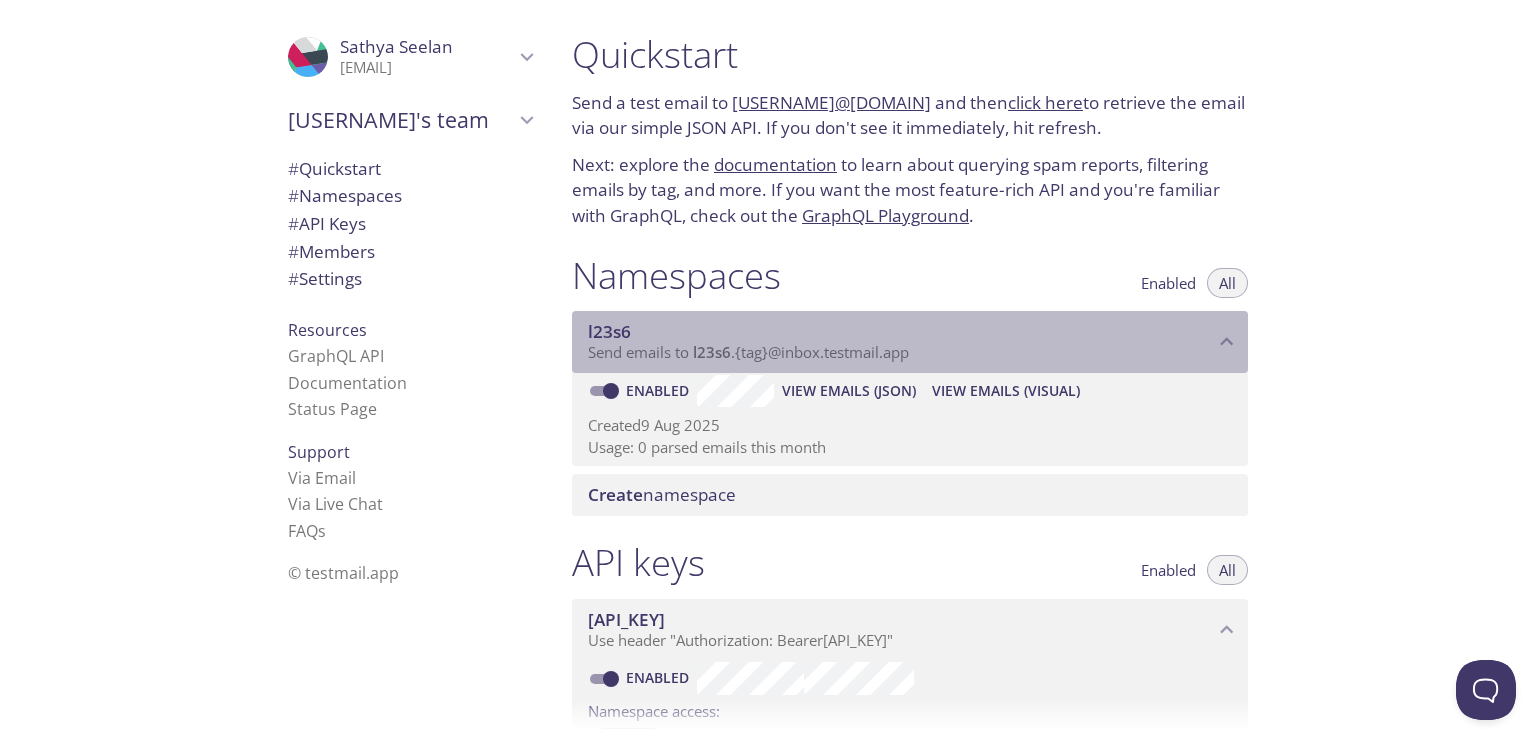 click 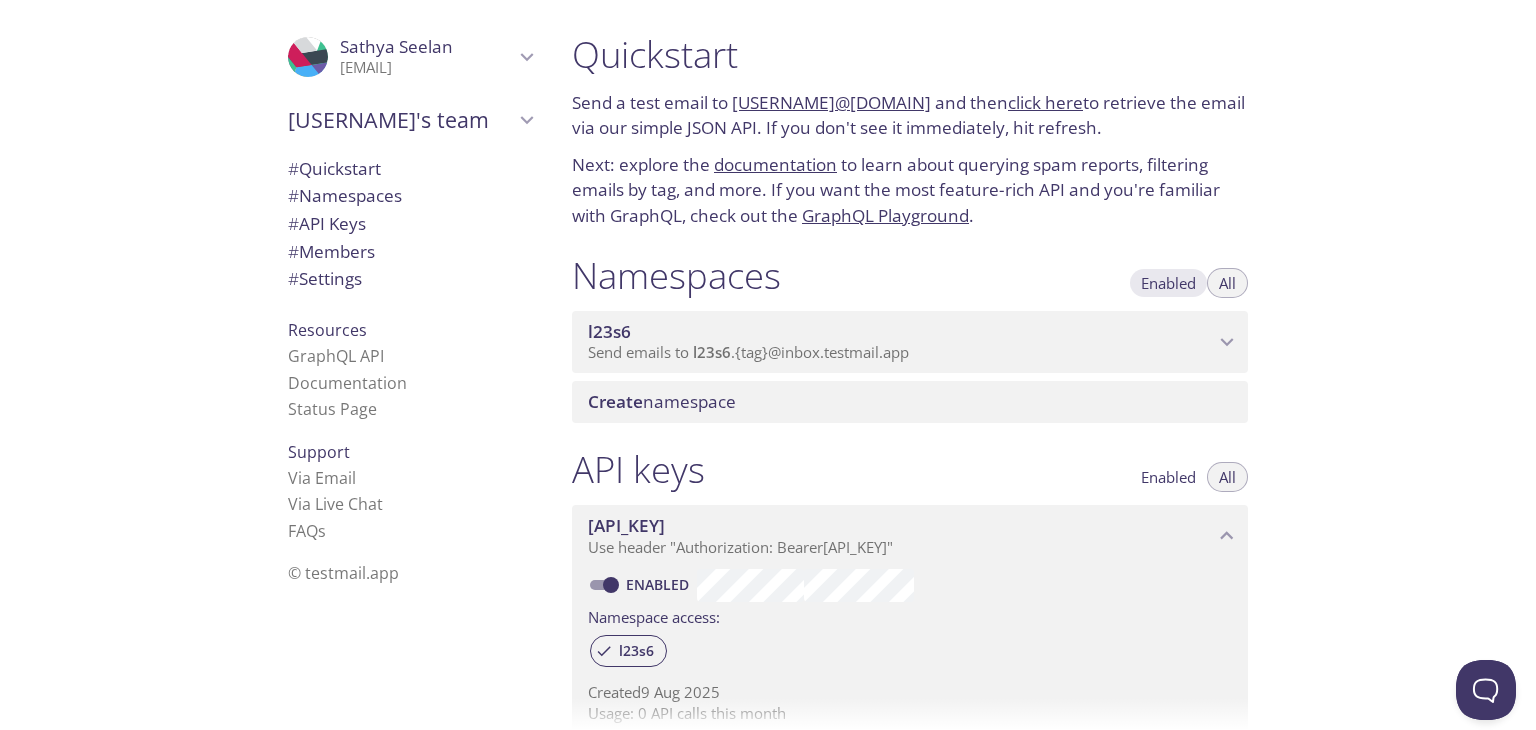 click on "Enabled" at bounding box center (1168, 283) 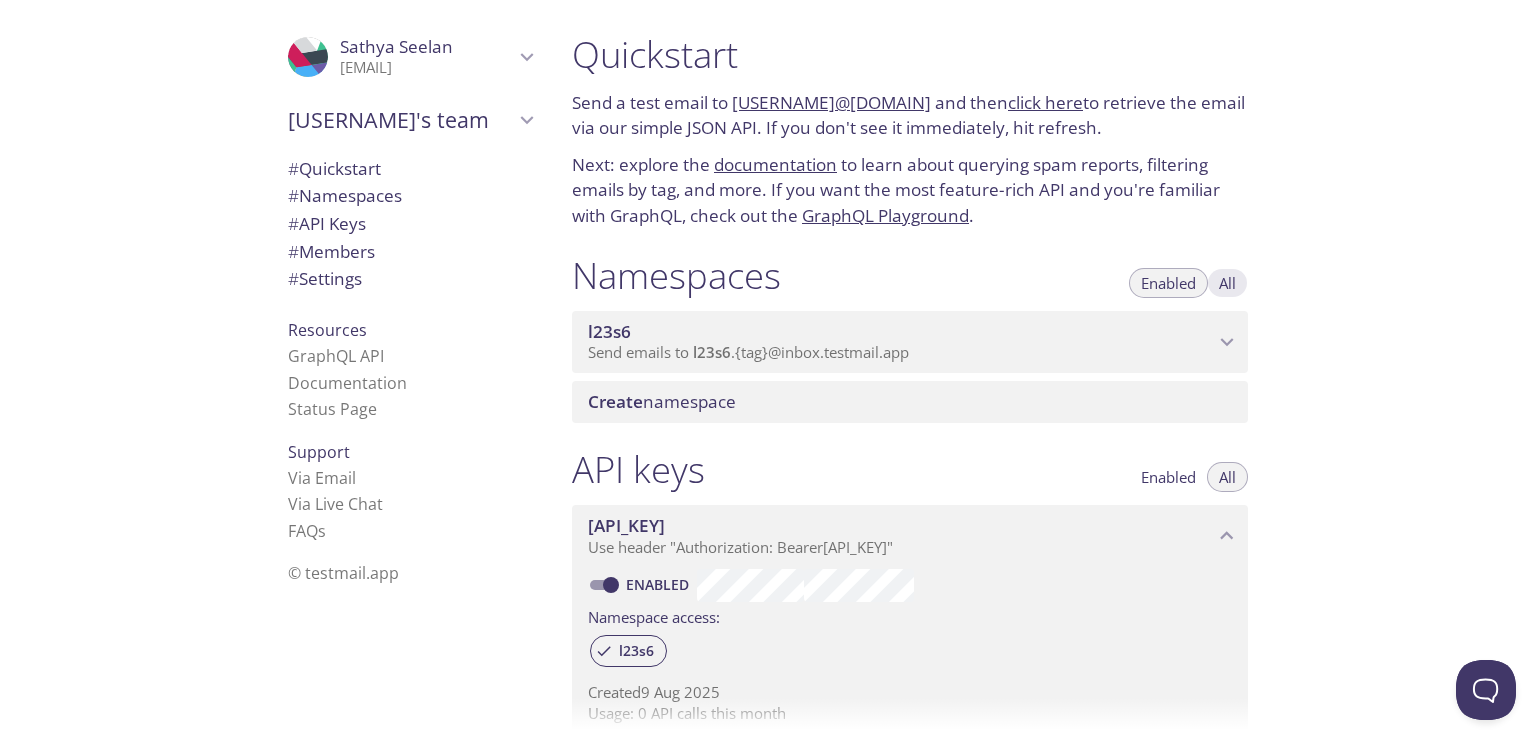 click on "All" at bounding box center [1227, 283] 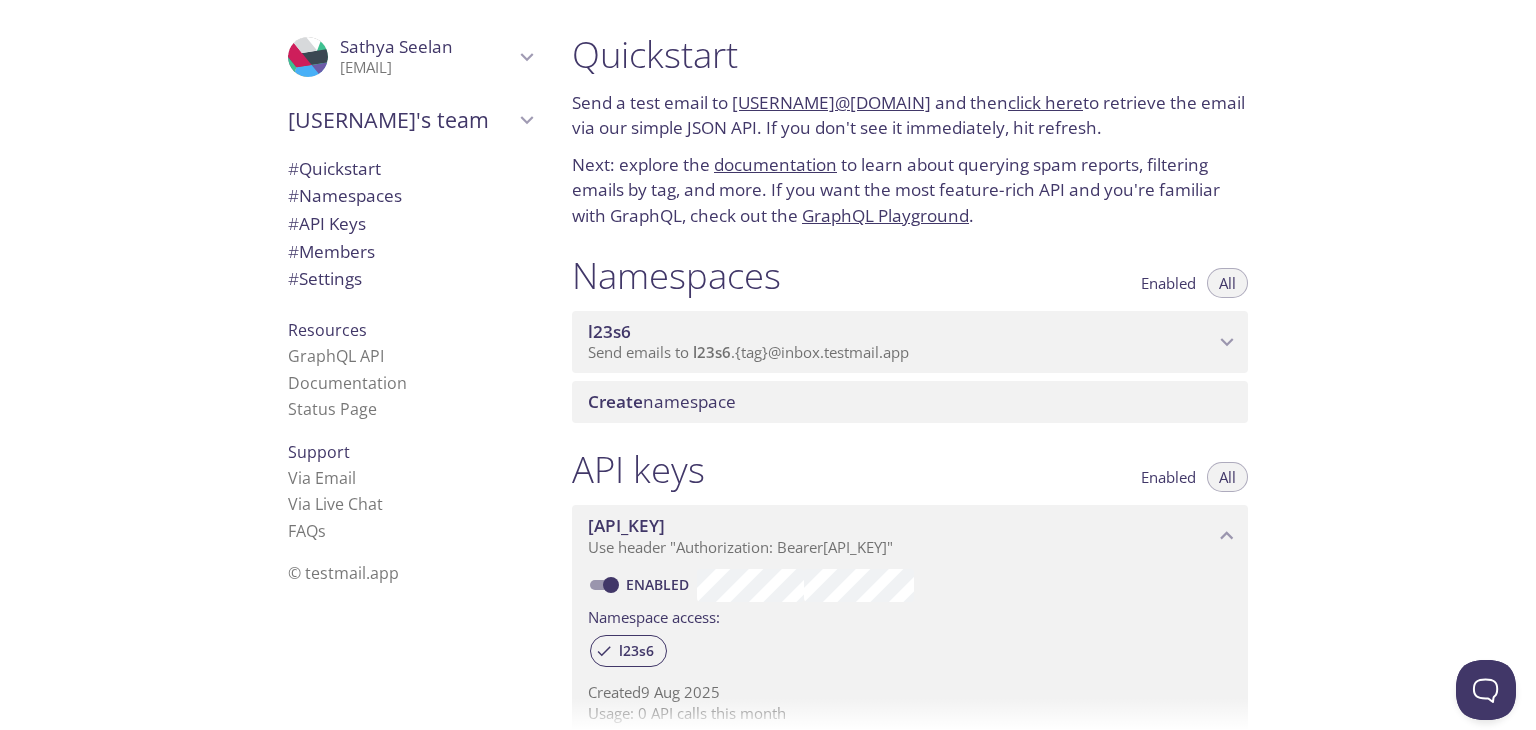 click on "Enabled" at bounding box center (1168, 283) 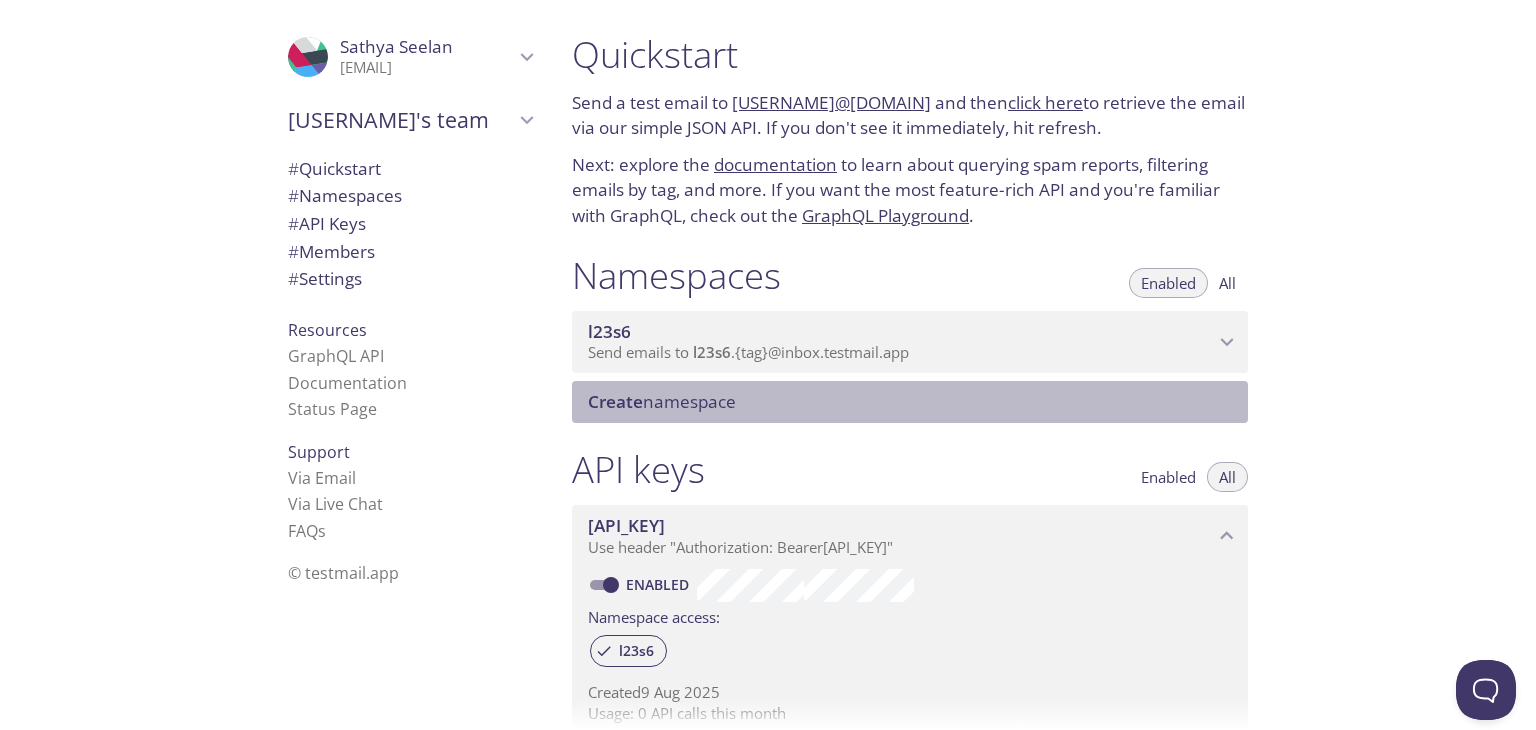 click on "Create  namespace" at bounding box center (910, 402) 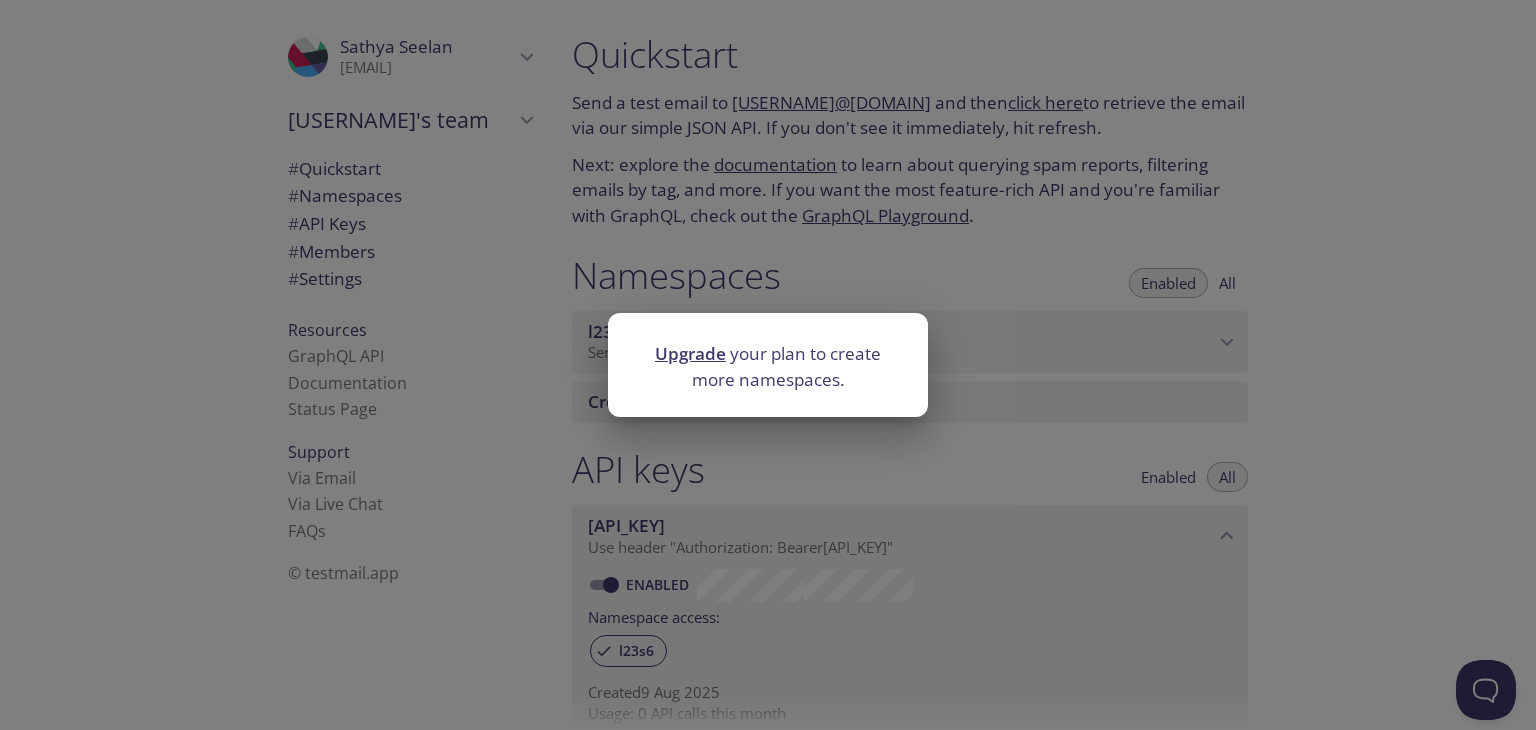 click on "Upgrade   your plan to create more namespaces." at bounding box center [768, 365] 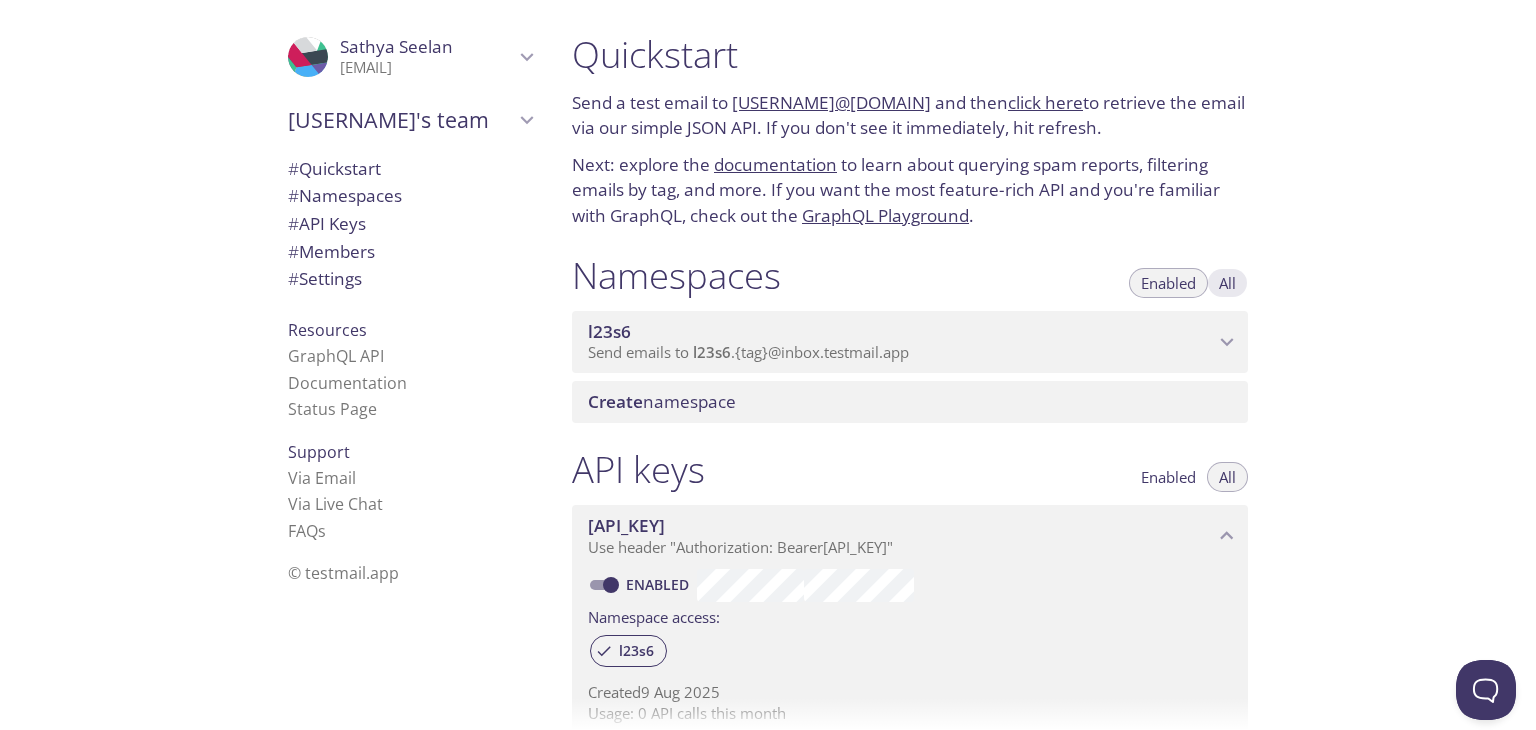 click on "All" at bounding box center (1227, 283) 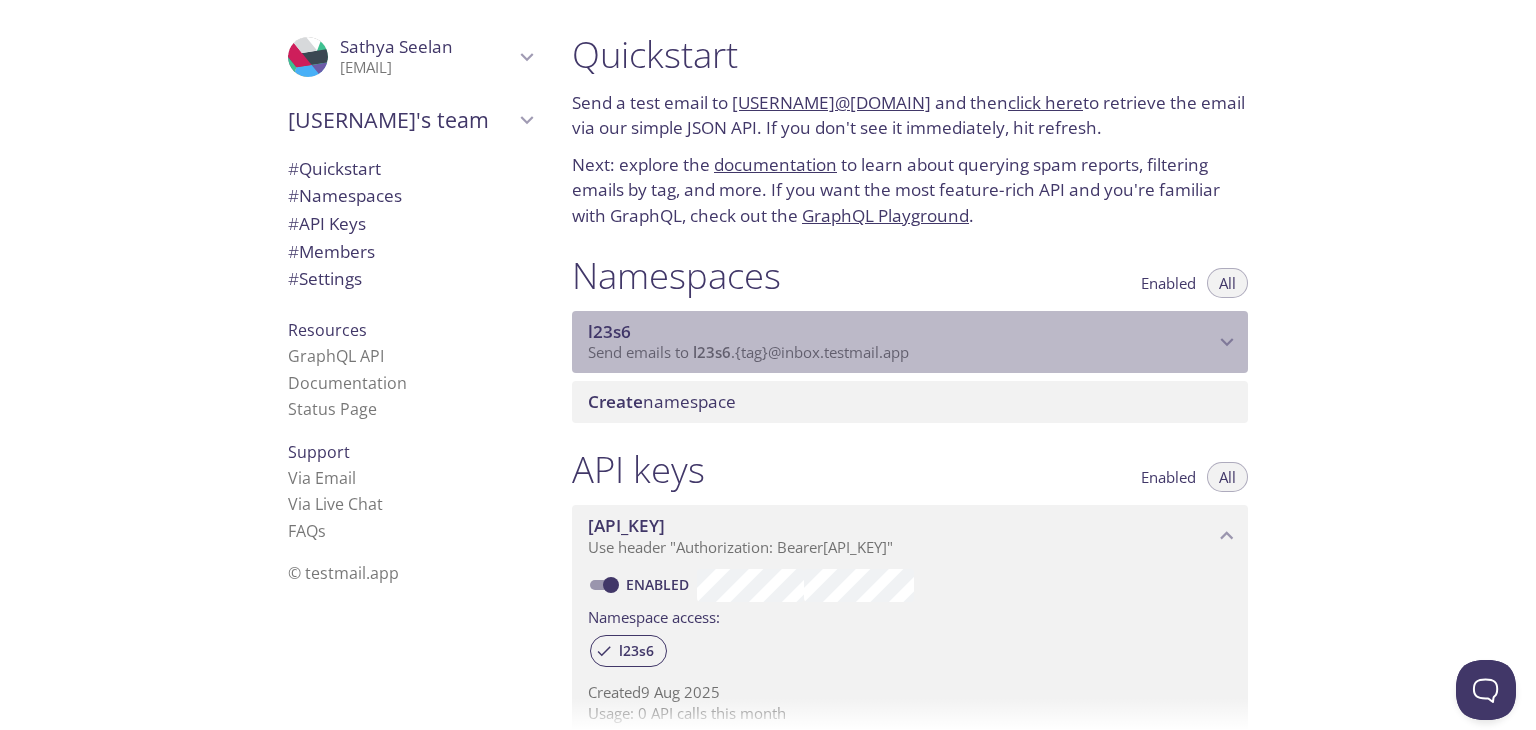 click on "l23s6" at bounding box center [901, 332] 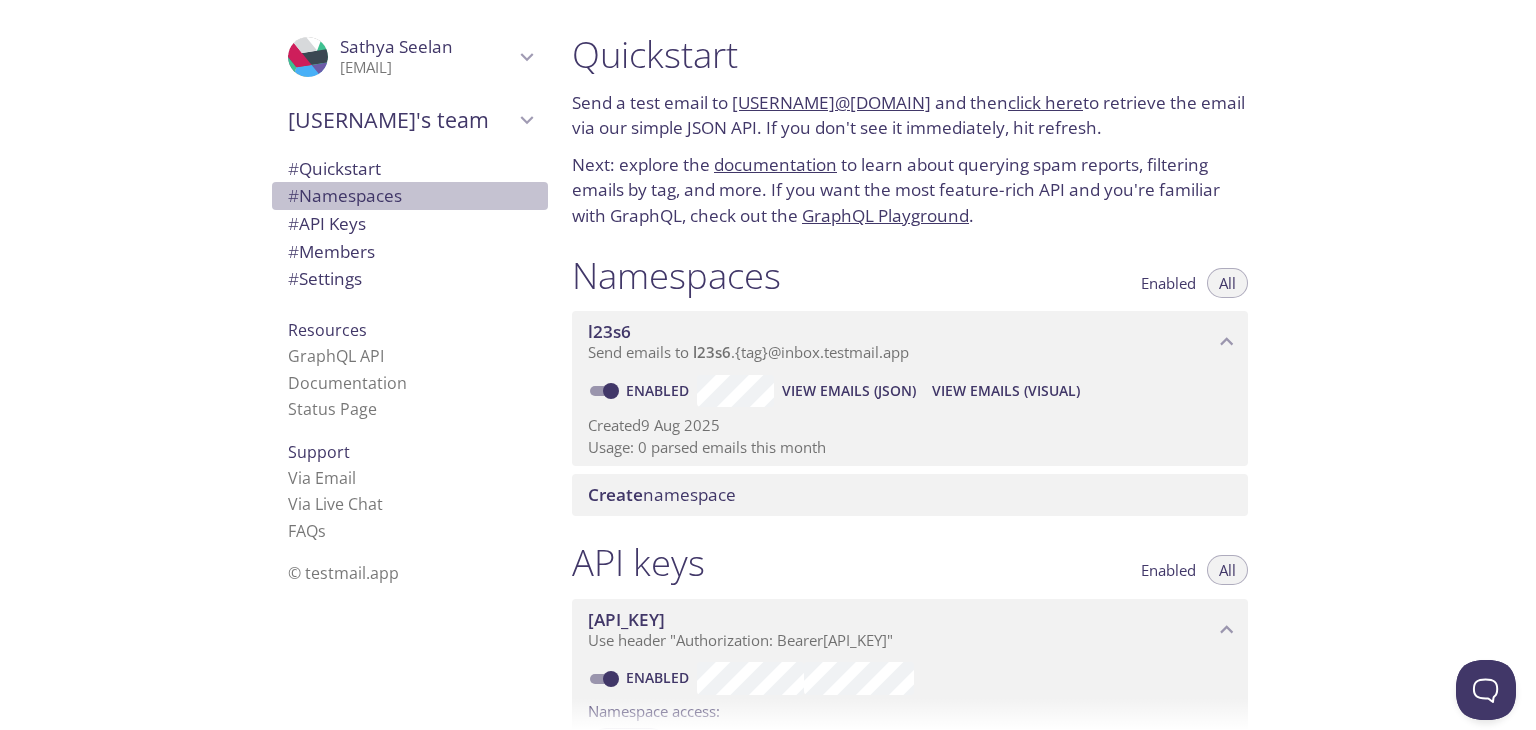 click on "#  Namespaces" at bounding box center (410, 196) 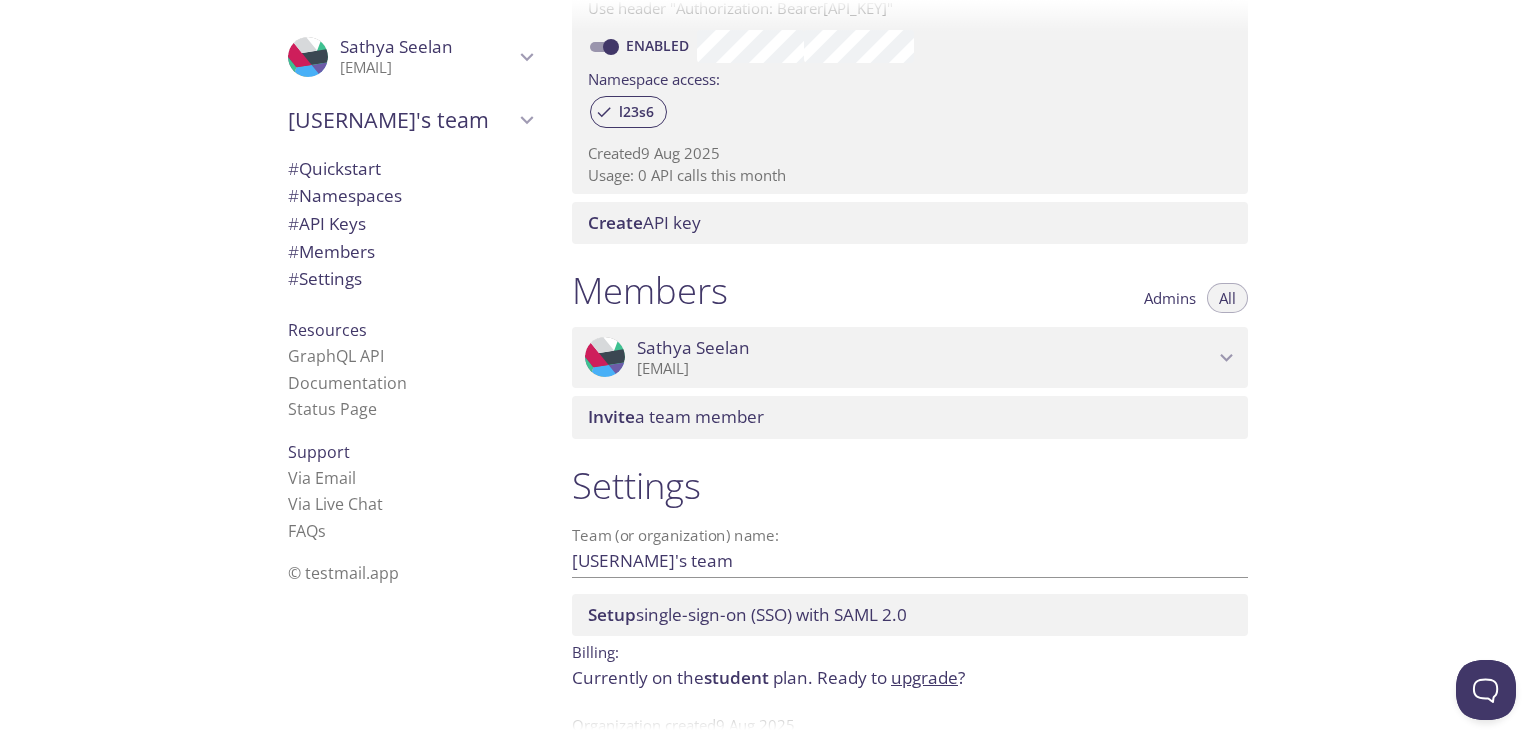 scroll, scrollTop: 692, scrollLeft: 0, axis: vertical 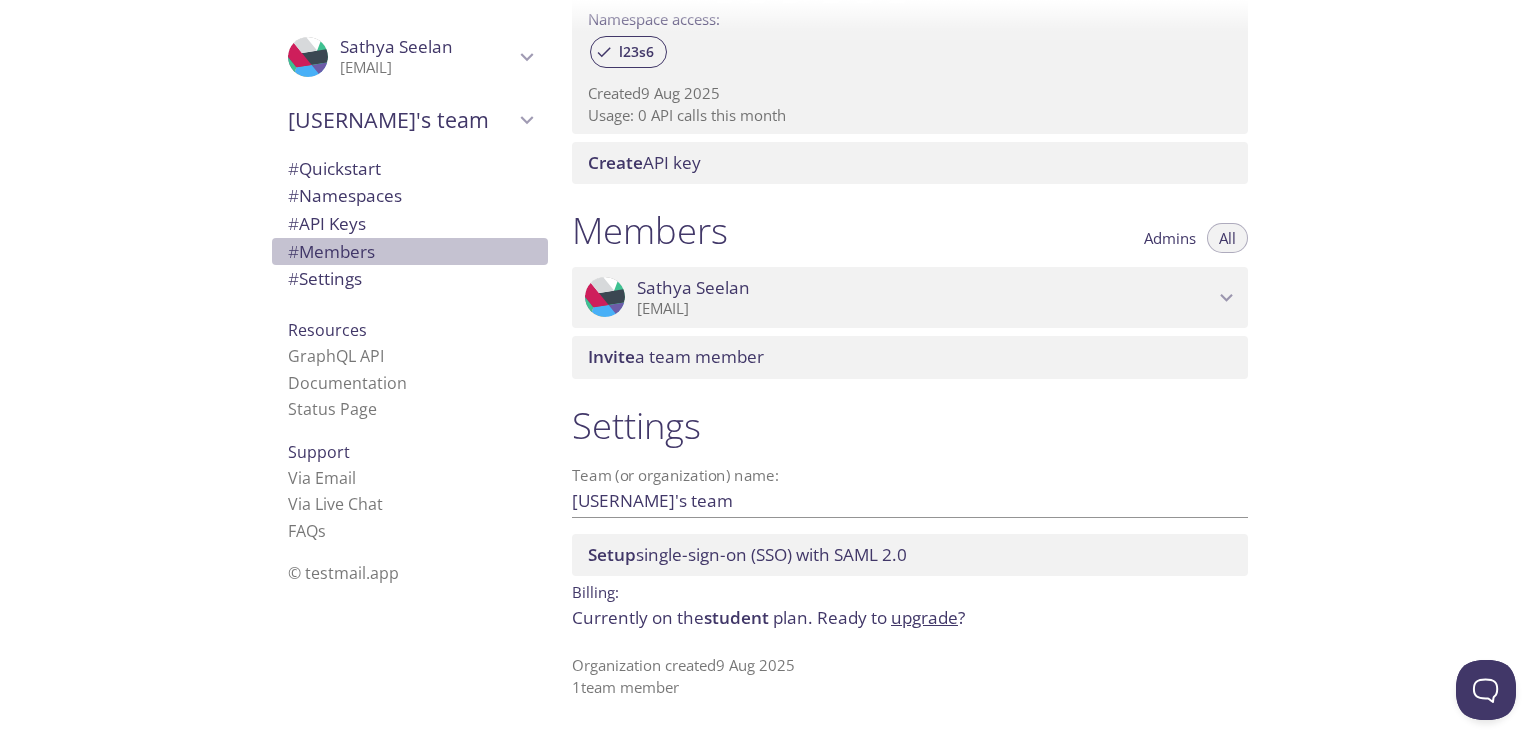 click on "#  Members" at bounding box center [410, 252] 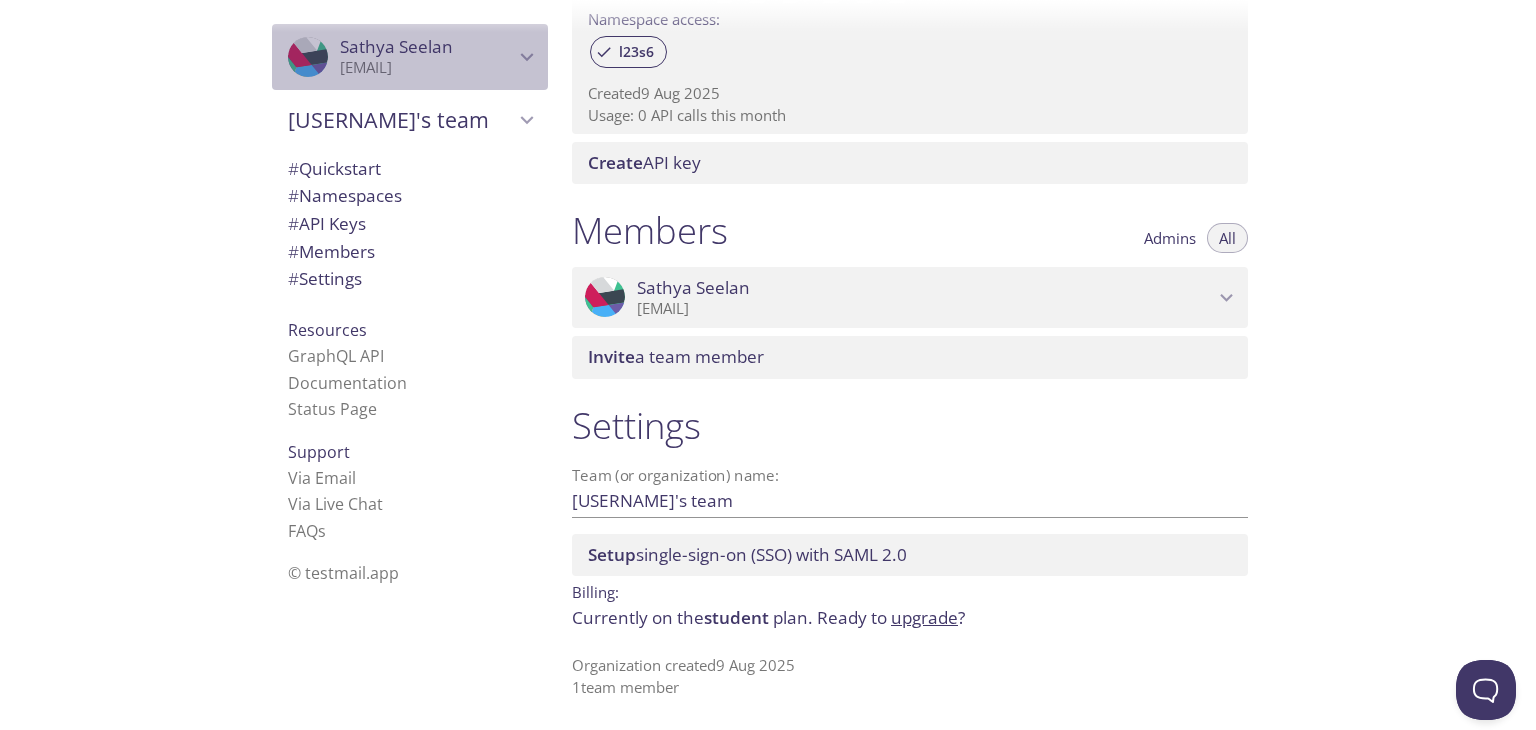 click on "[EMAIL]" at bounding box center (427, 68) 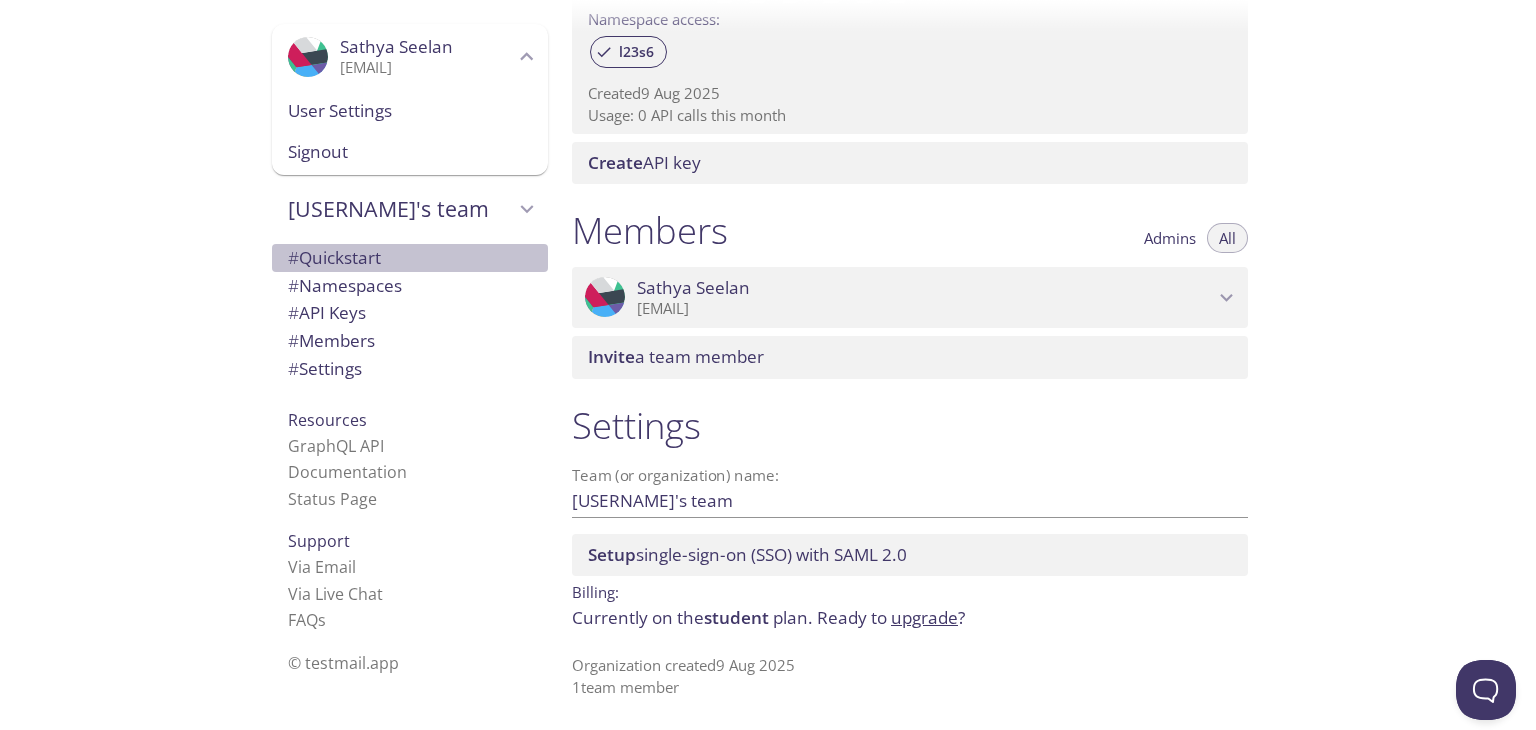 click on "#  Quickstart" at bounding box center (410, 258) 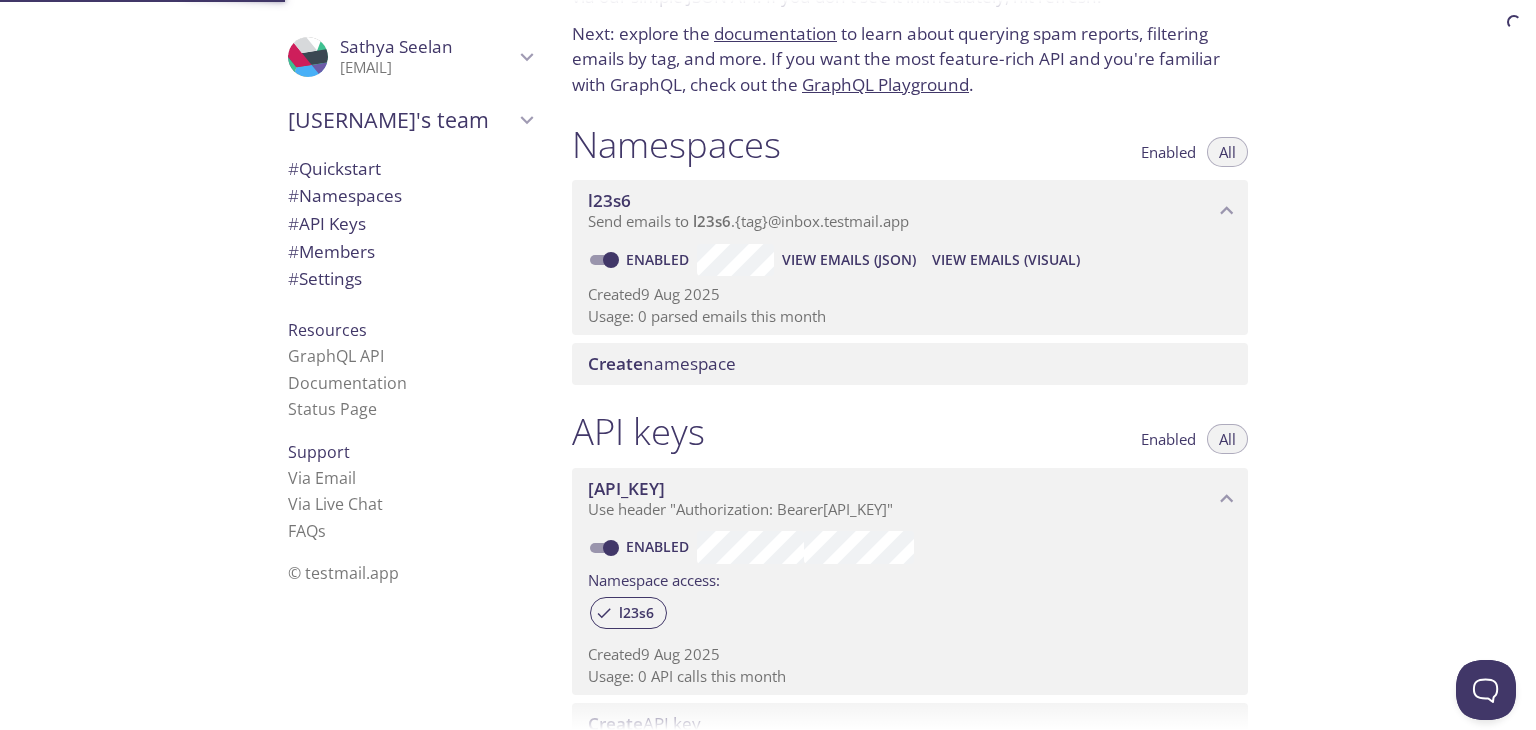 scroll, scrollTop: 32, scrollLeft: 0, axis: vertical 